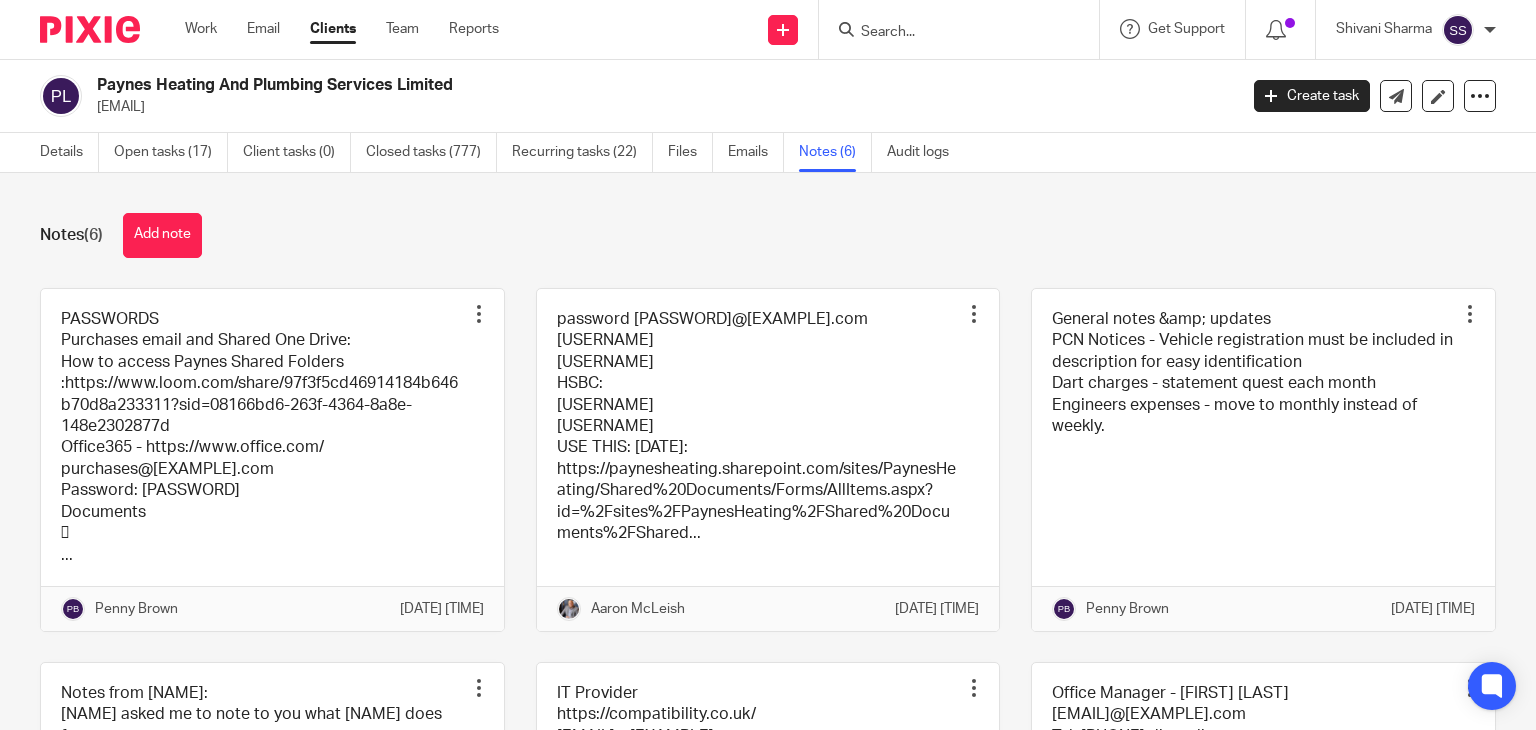 scroll, scrollTop: 0, scrollLeft: 0, axis: both 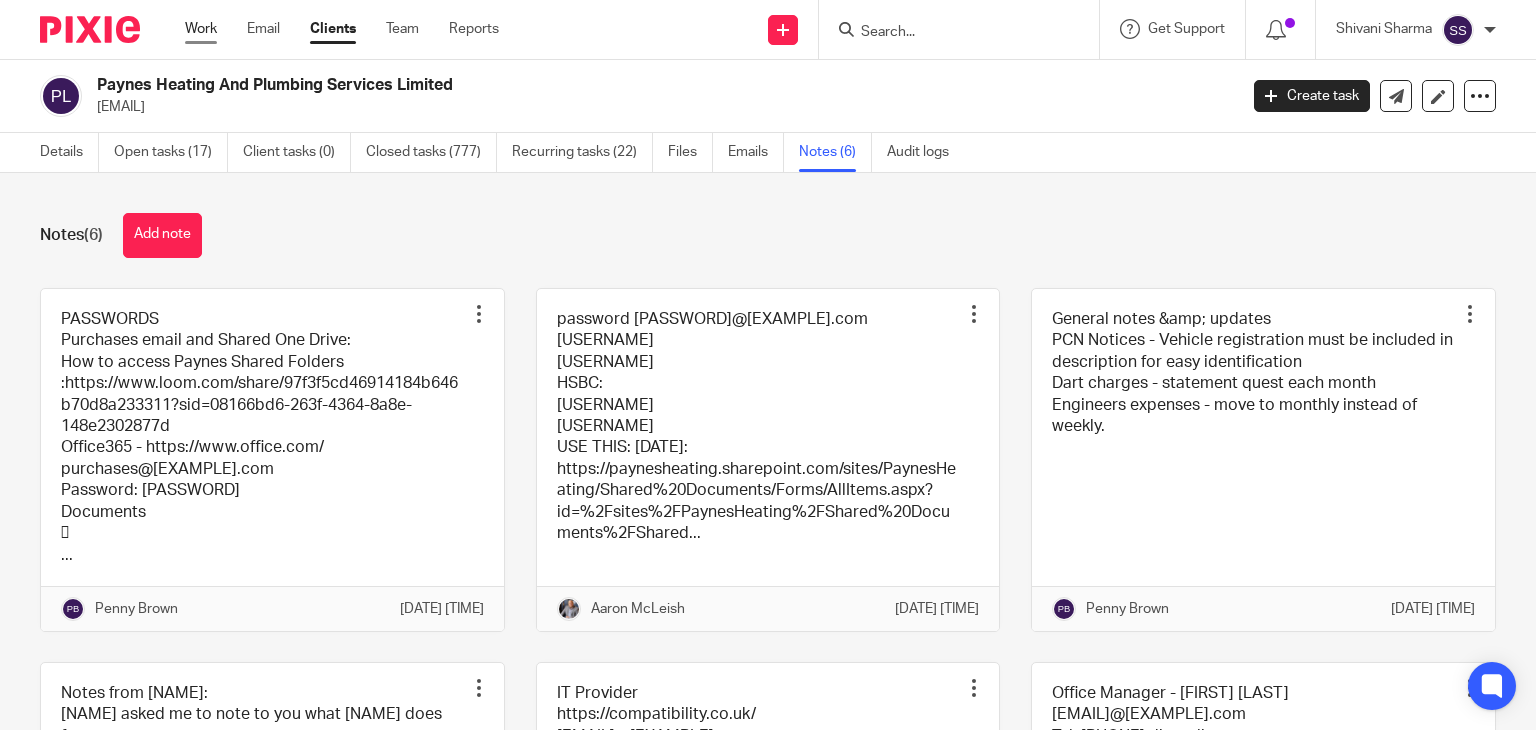 click on "Work" at bounding box center (201, 29) 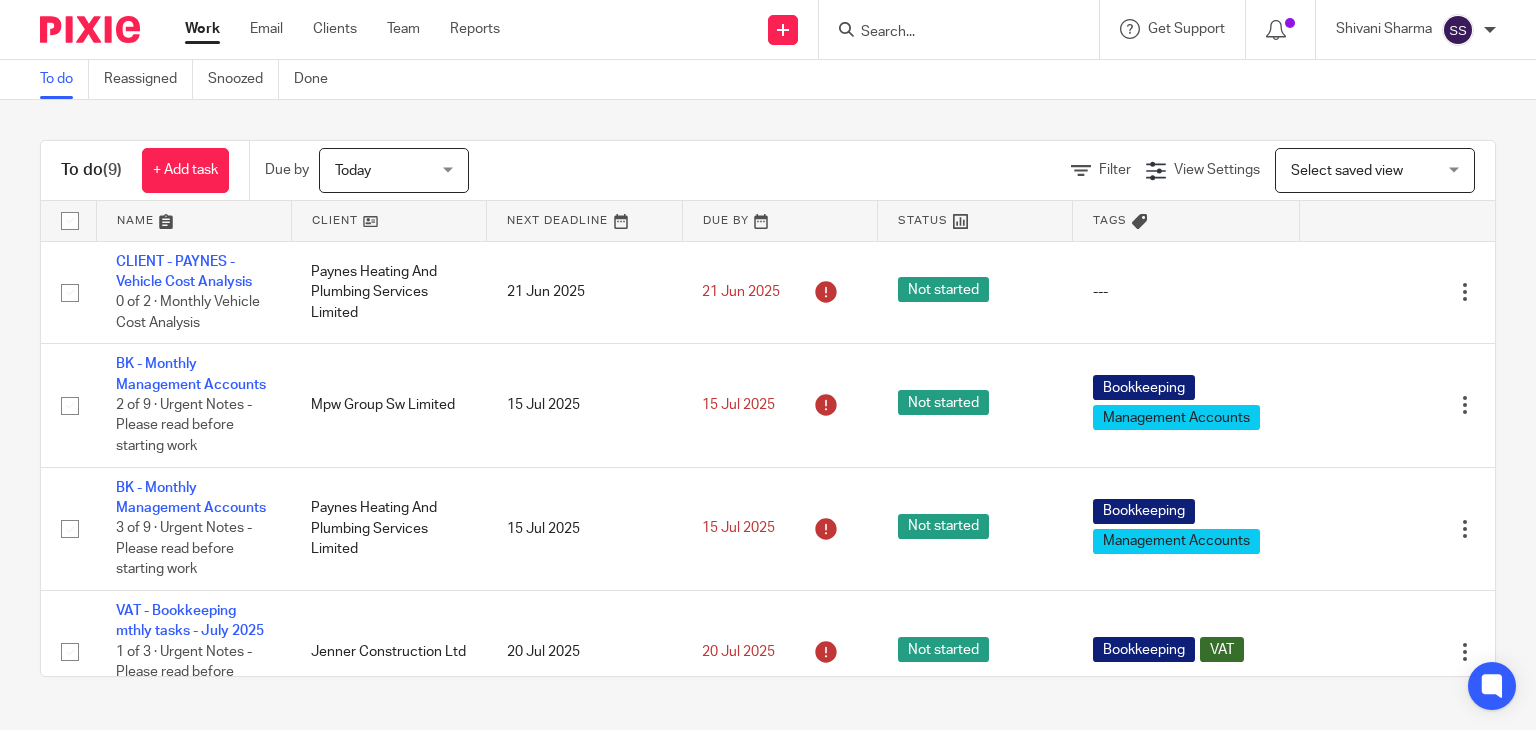 scroll, scrollTop: 0, scrollLeft: 0, axis: both 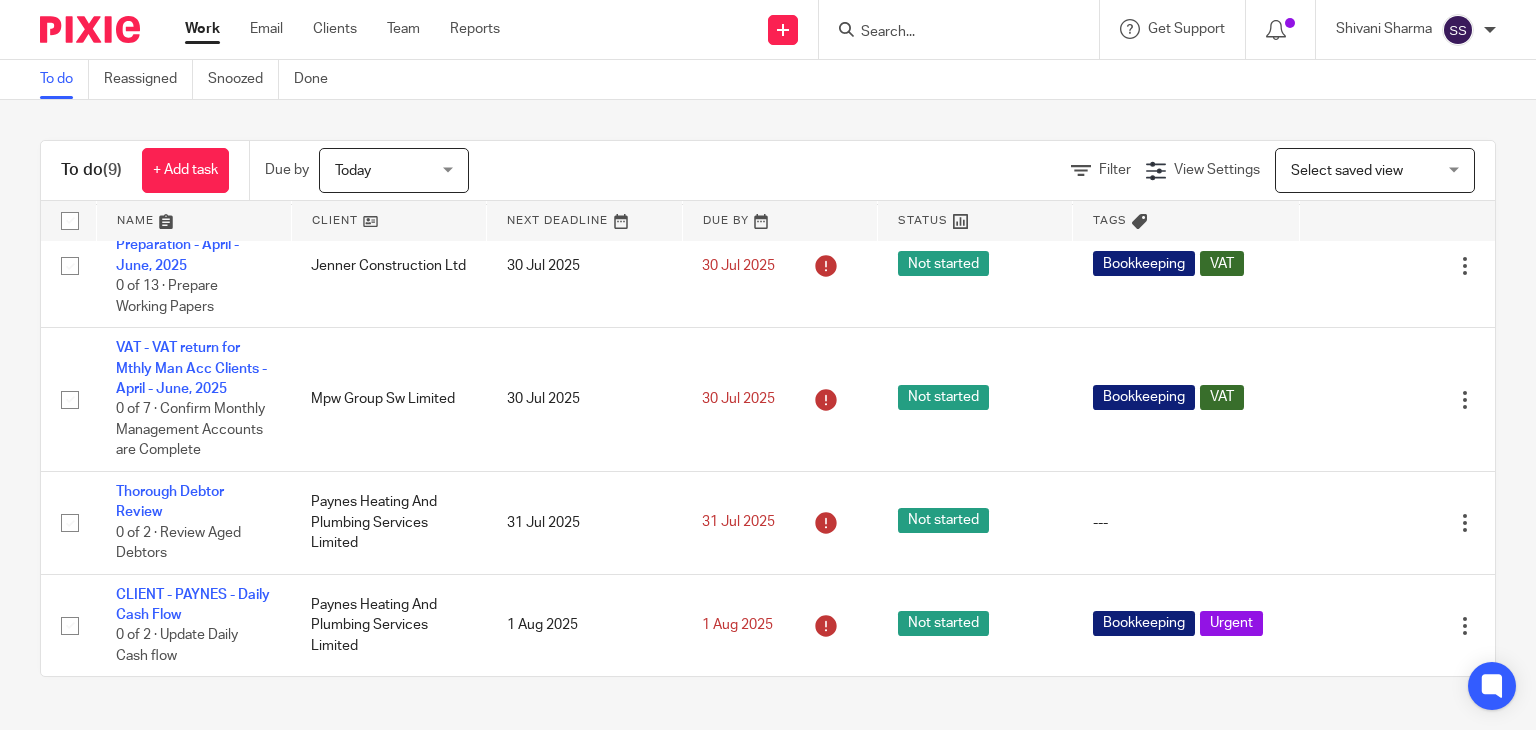 click on "Today" at bounding box center (388, 170) 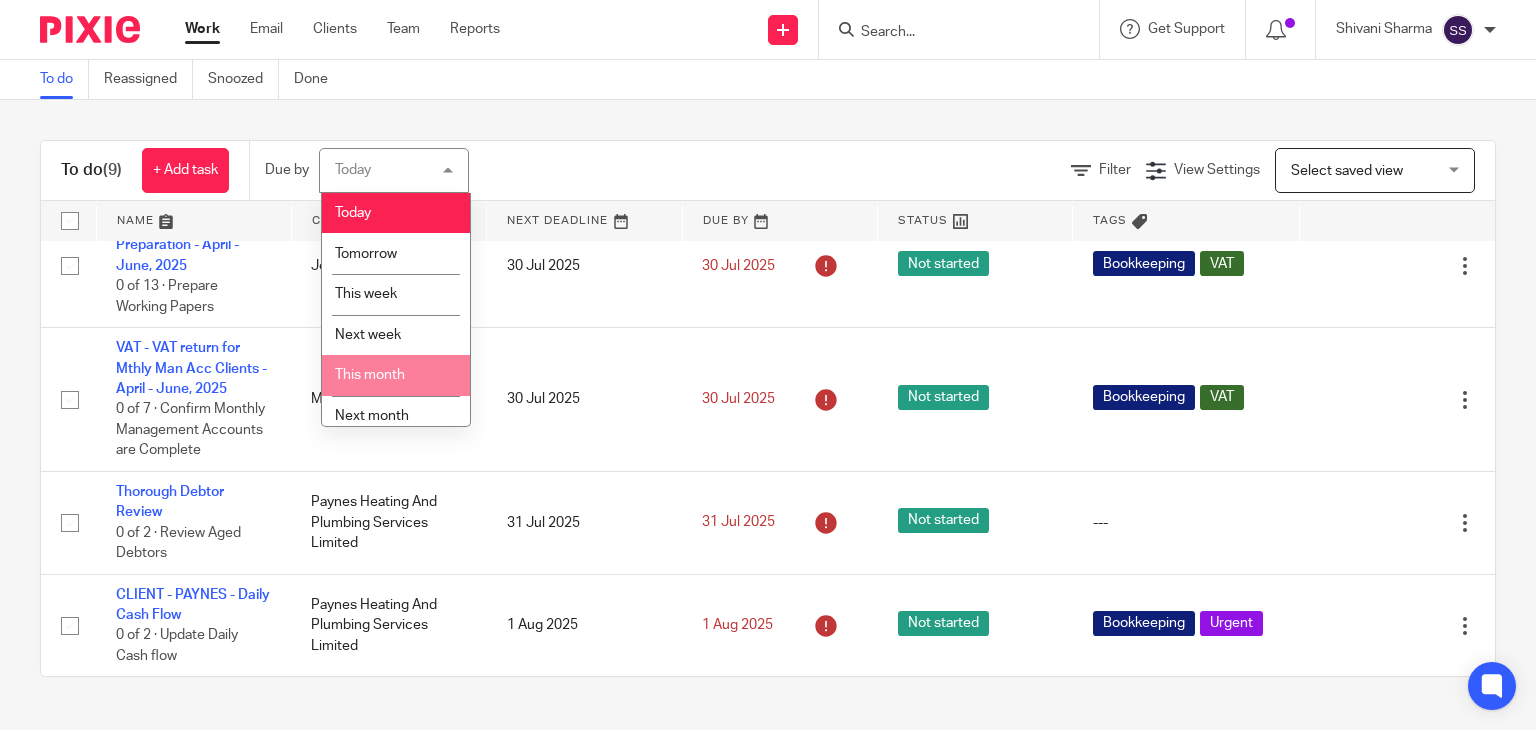 click on "This month" at bounding box center (370, 375) 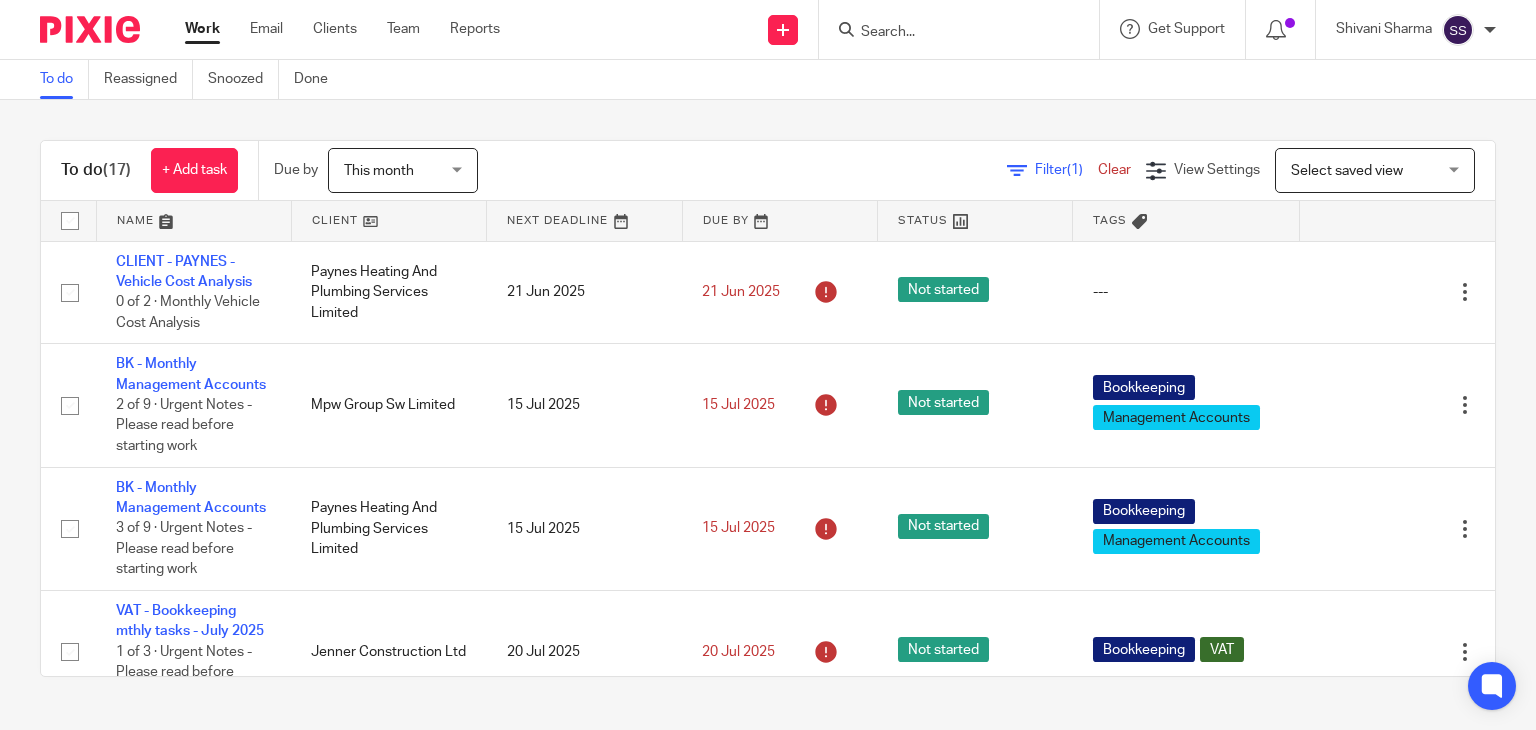 scroll, scrollTop: 0, scrollLeft: 0, axis: both 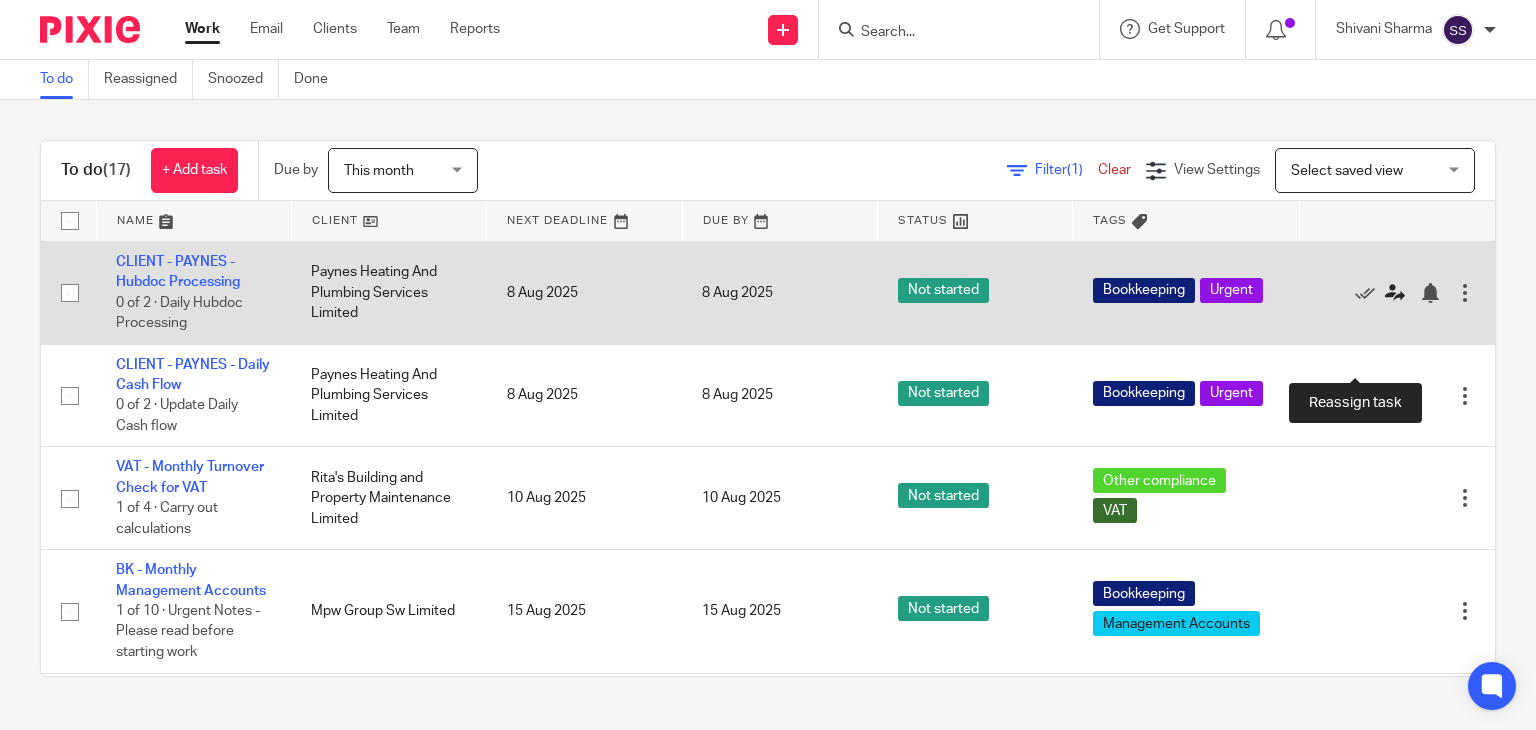 click at bounding box center [1395, 293] 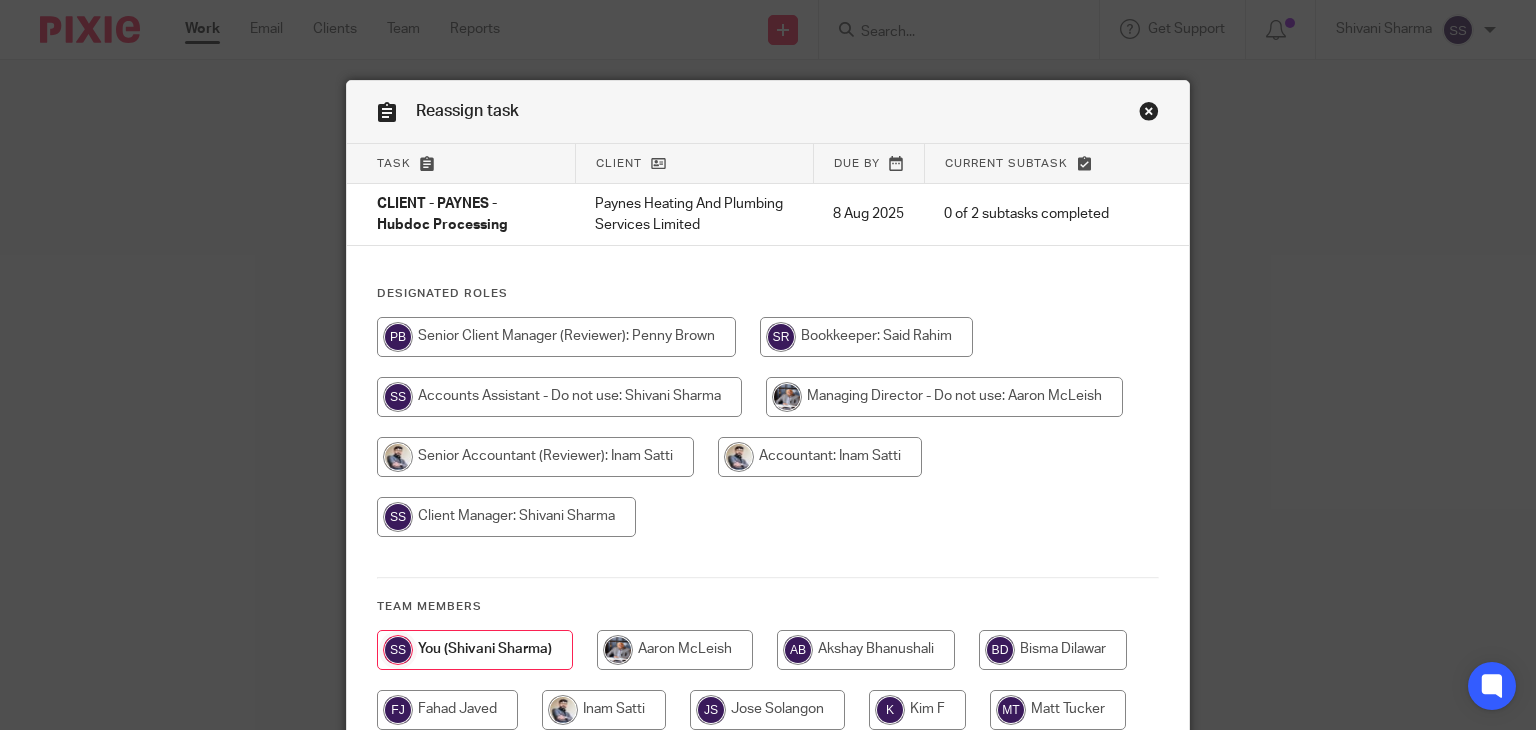 scroll, scrollTop: 0, scrollLeft: 0, axis: both 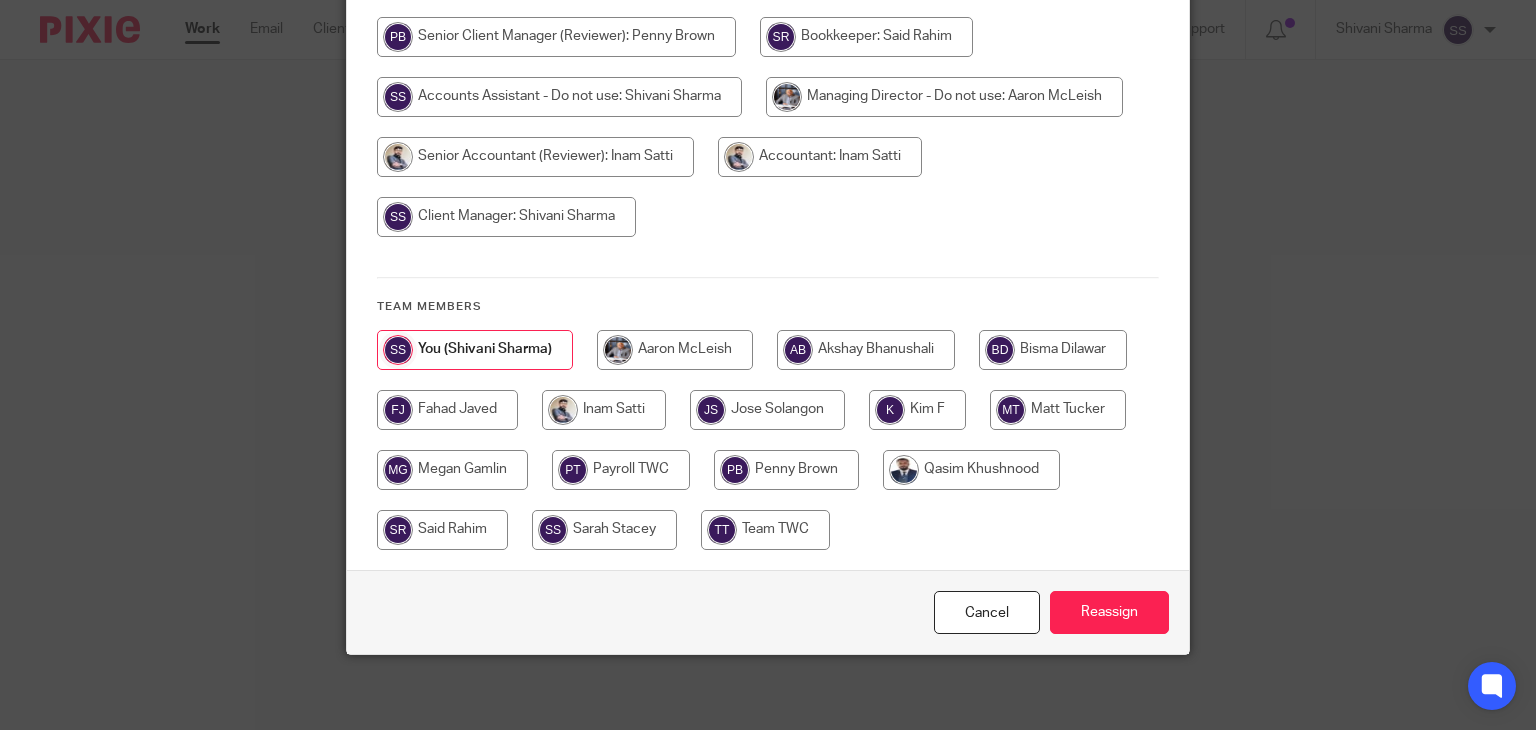 click at bounding box center [767, 410] 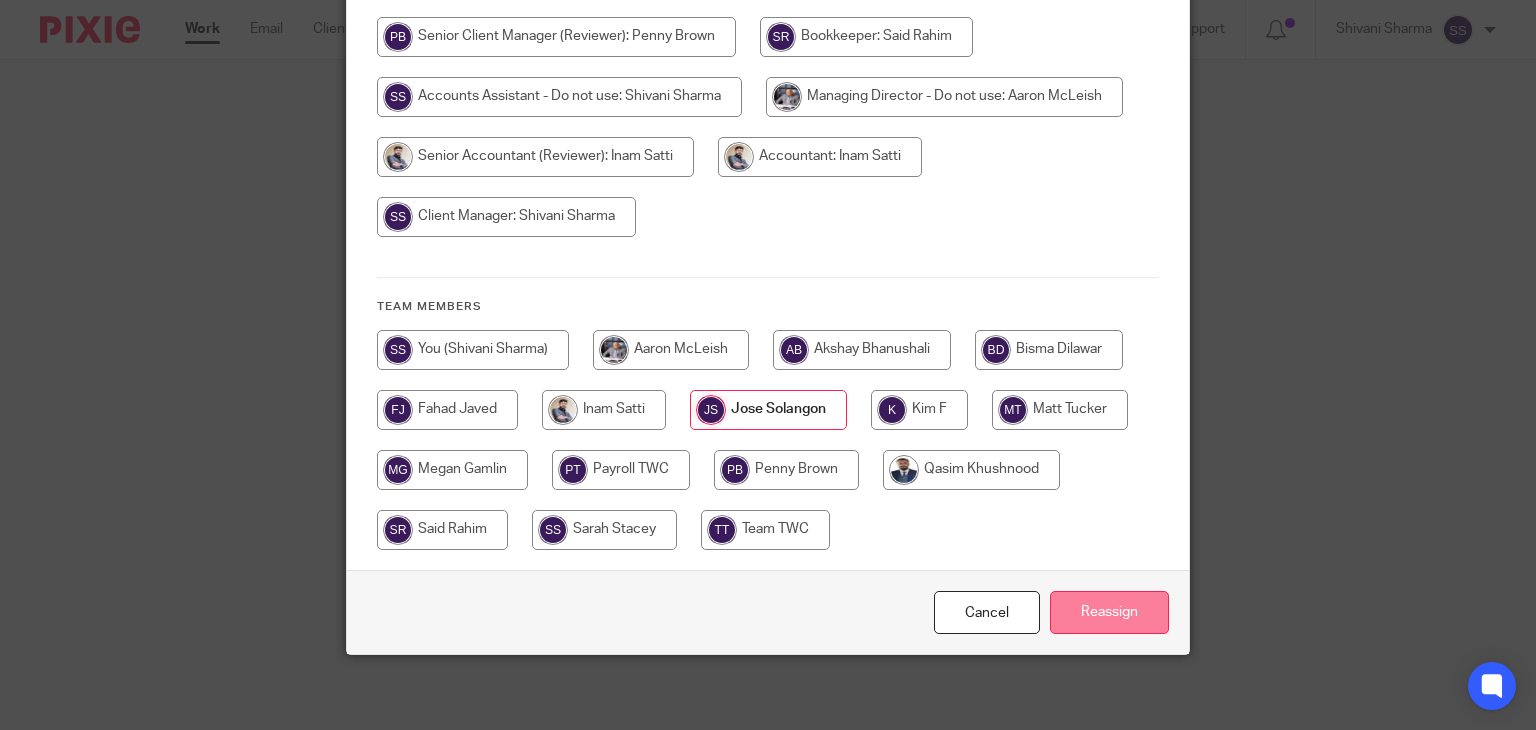 click on "Reassign" at bounding box center [1109, 612] 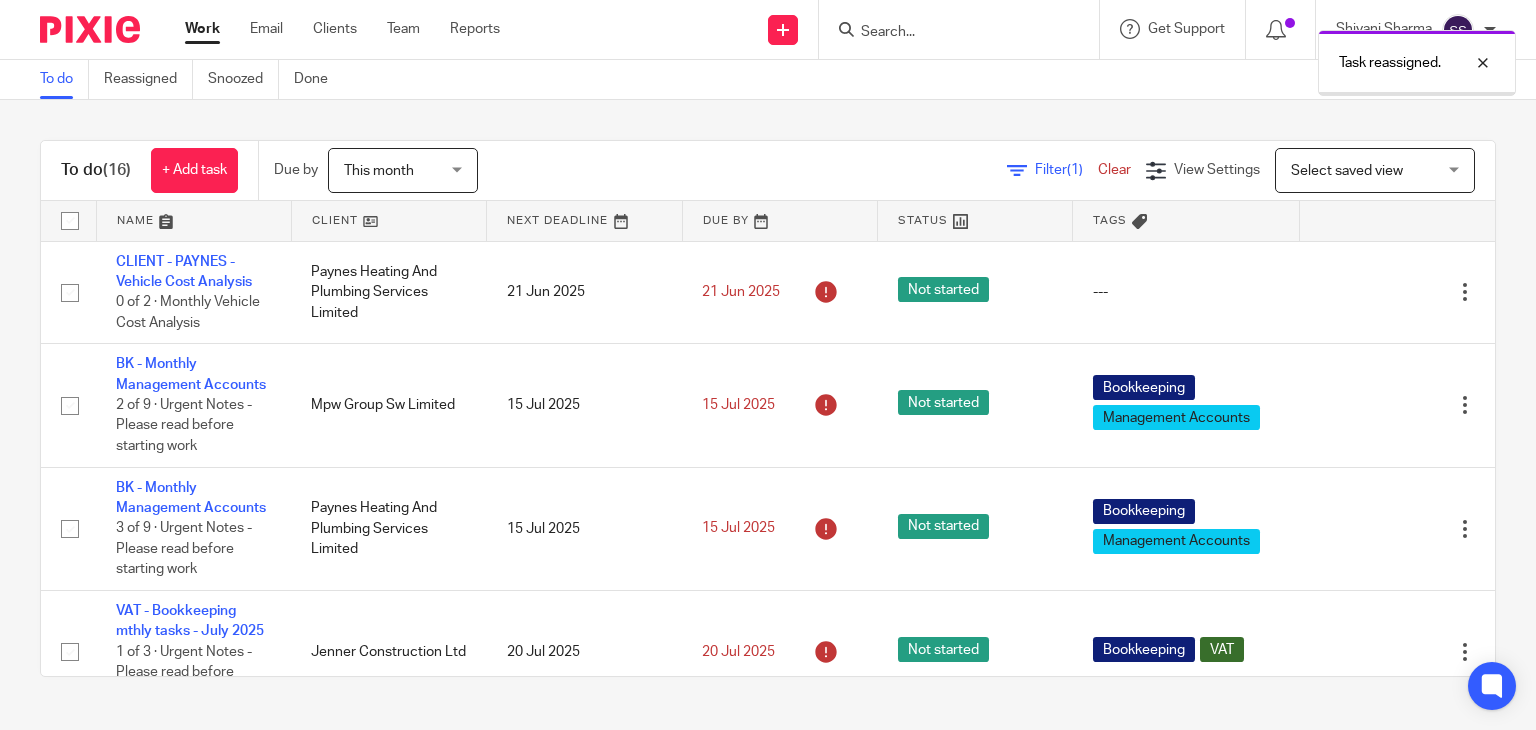 scroll, scrollTop: 0, scrollLeft: 0, axis: both 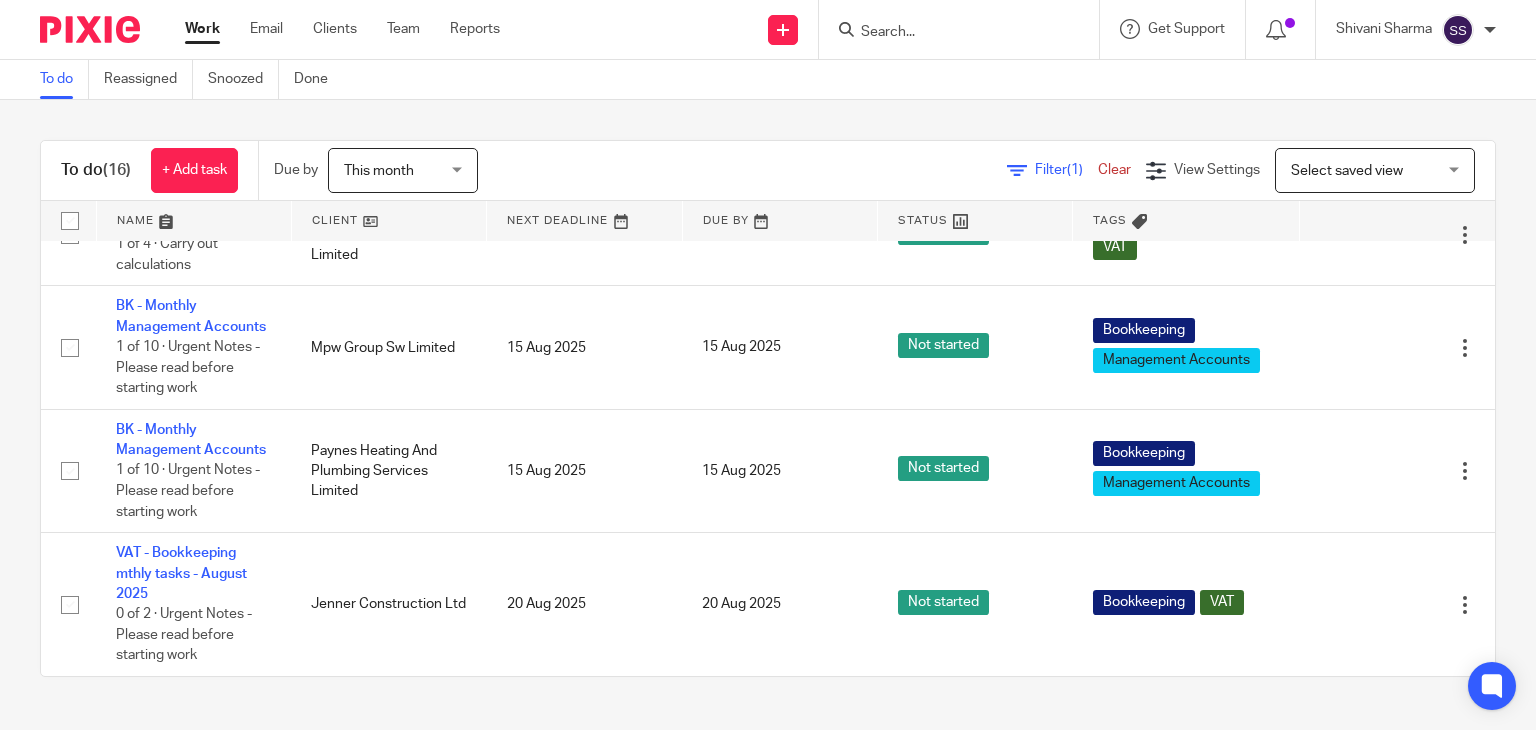 click on "This month" at bounding box center [379, 171] 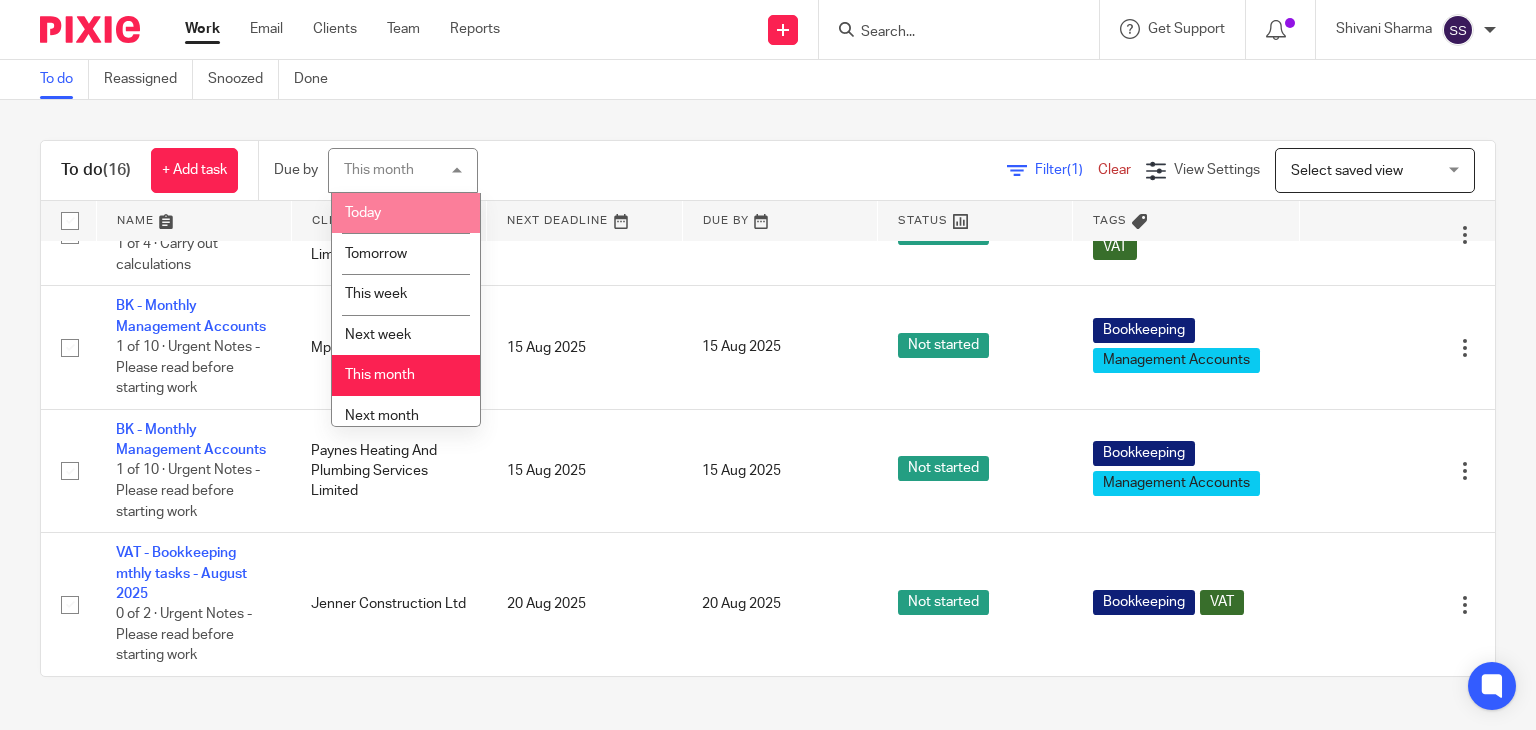 click on "Today" at bounding box center [406, 213] 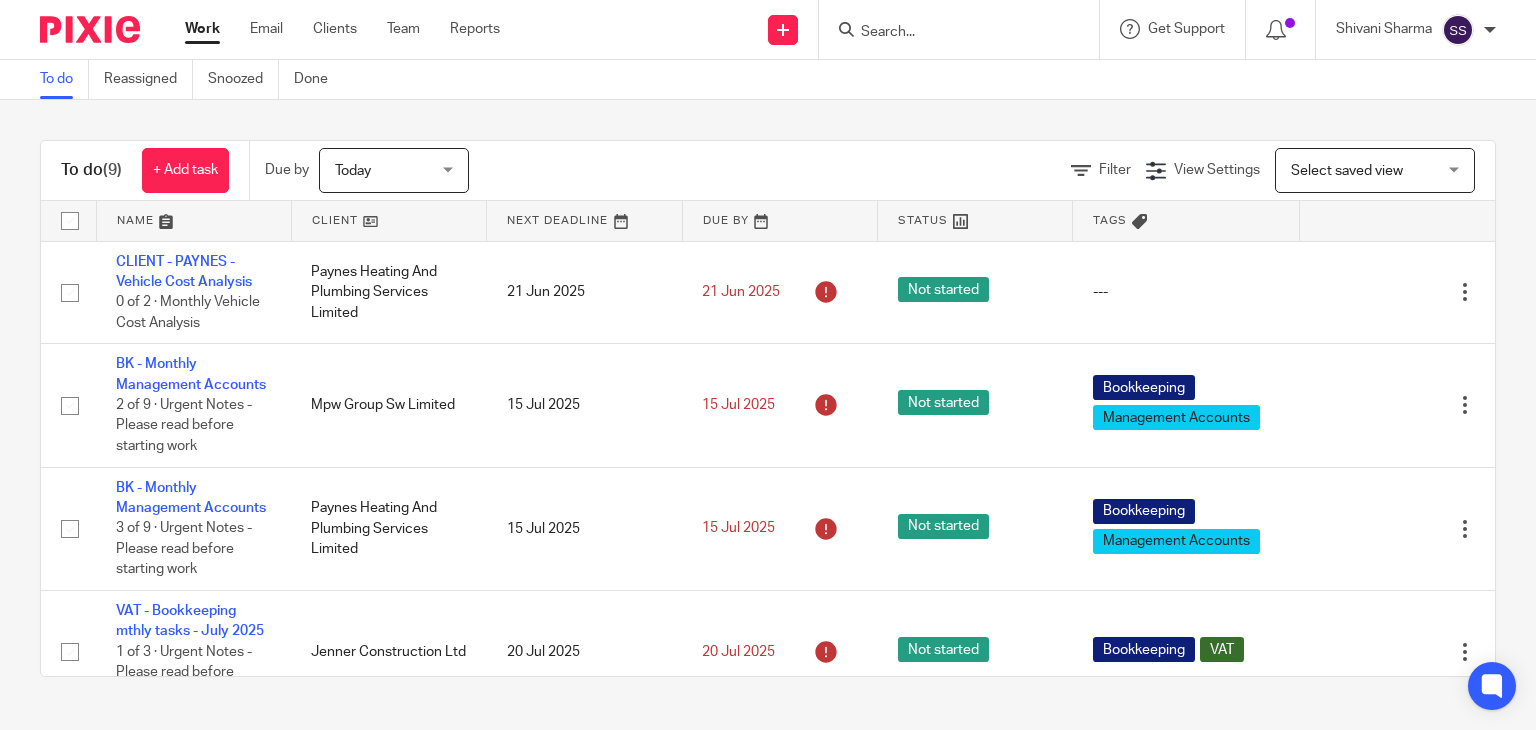 scroll, scrollTop: 0, scrollLeft: 0, axis: both 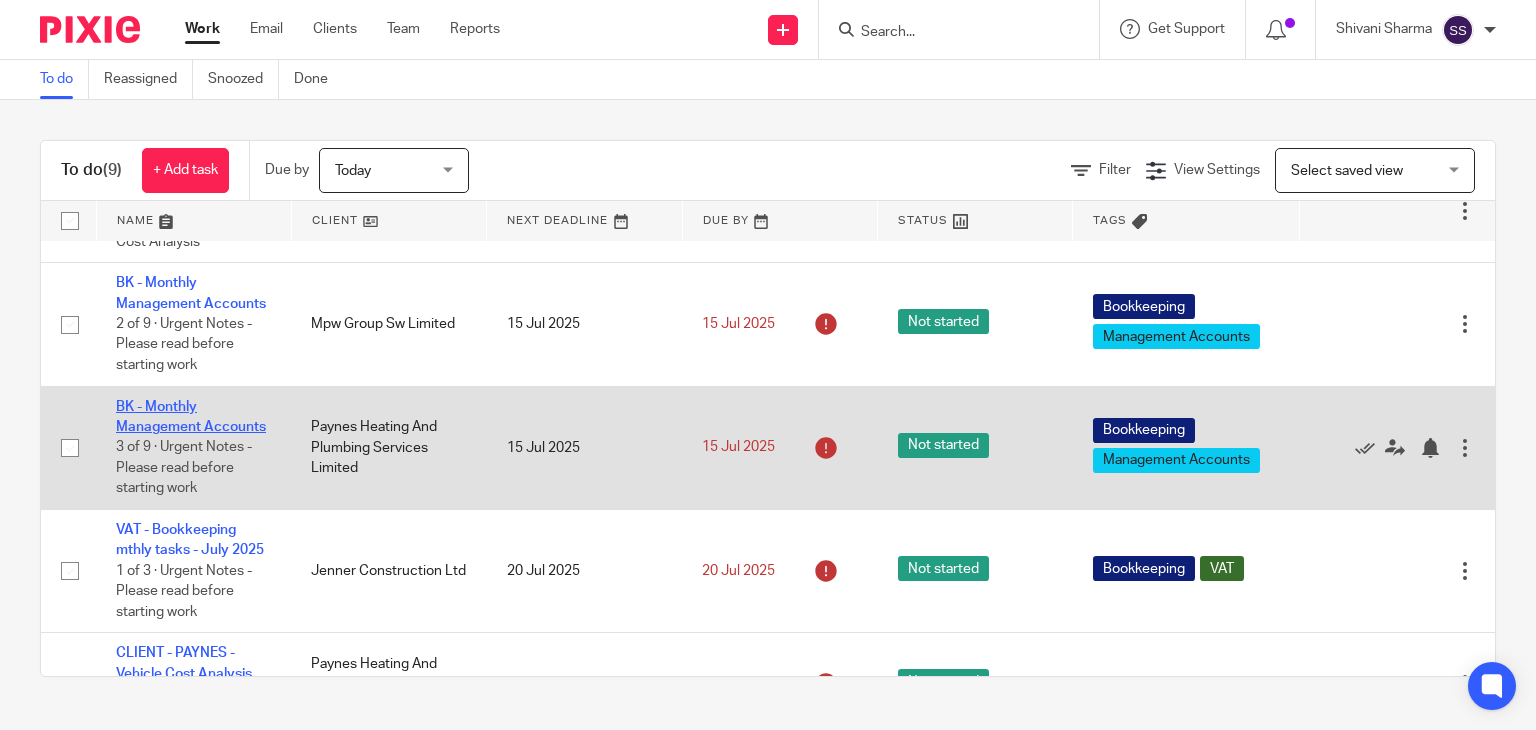 click on "BK - Monthly Management Accounts" at bounding box center (191, 417) 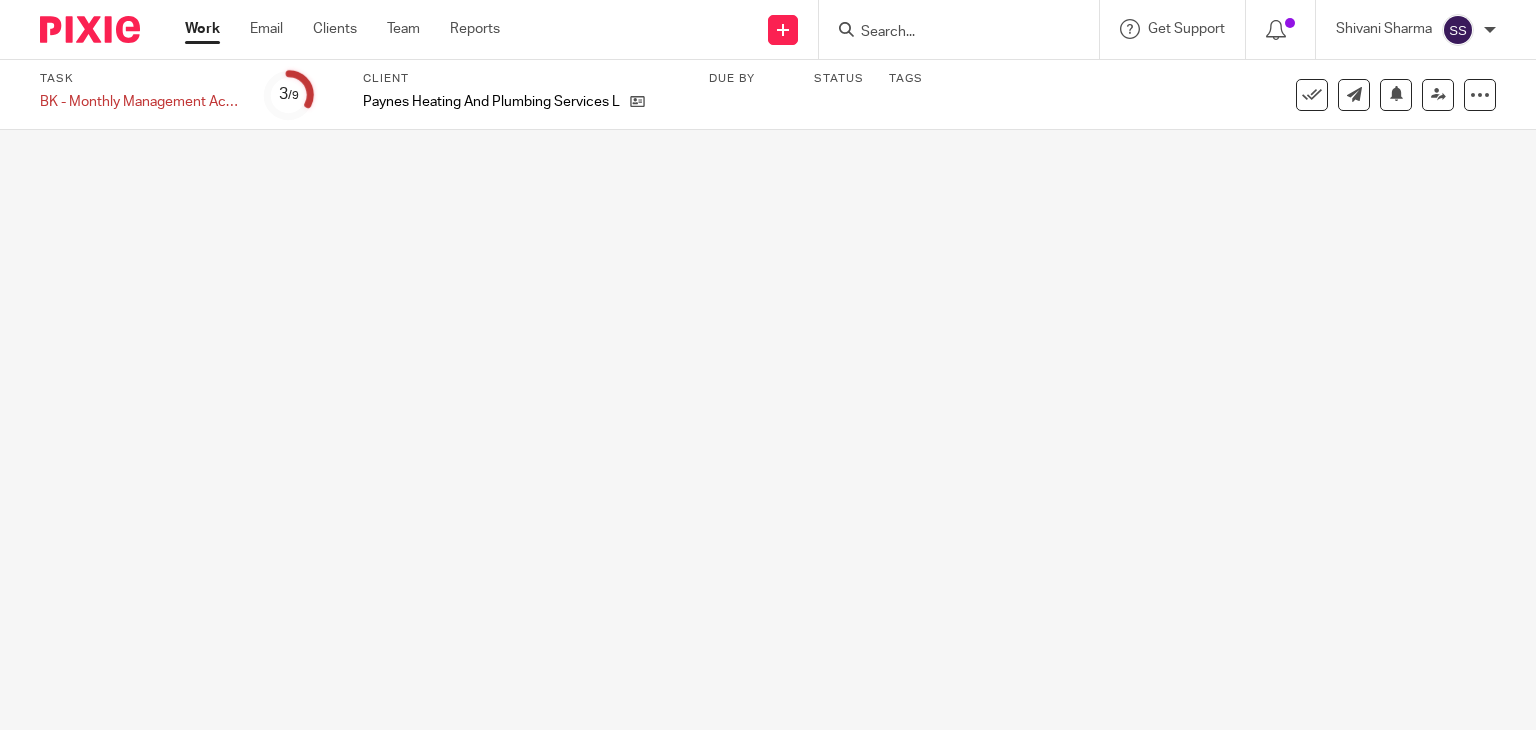scroll, scrollTop: 0, scrollLeft: 0, axis: both 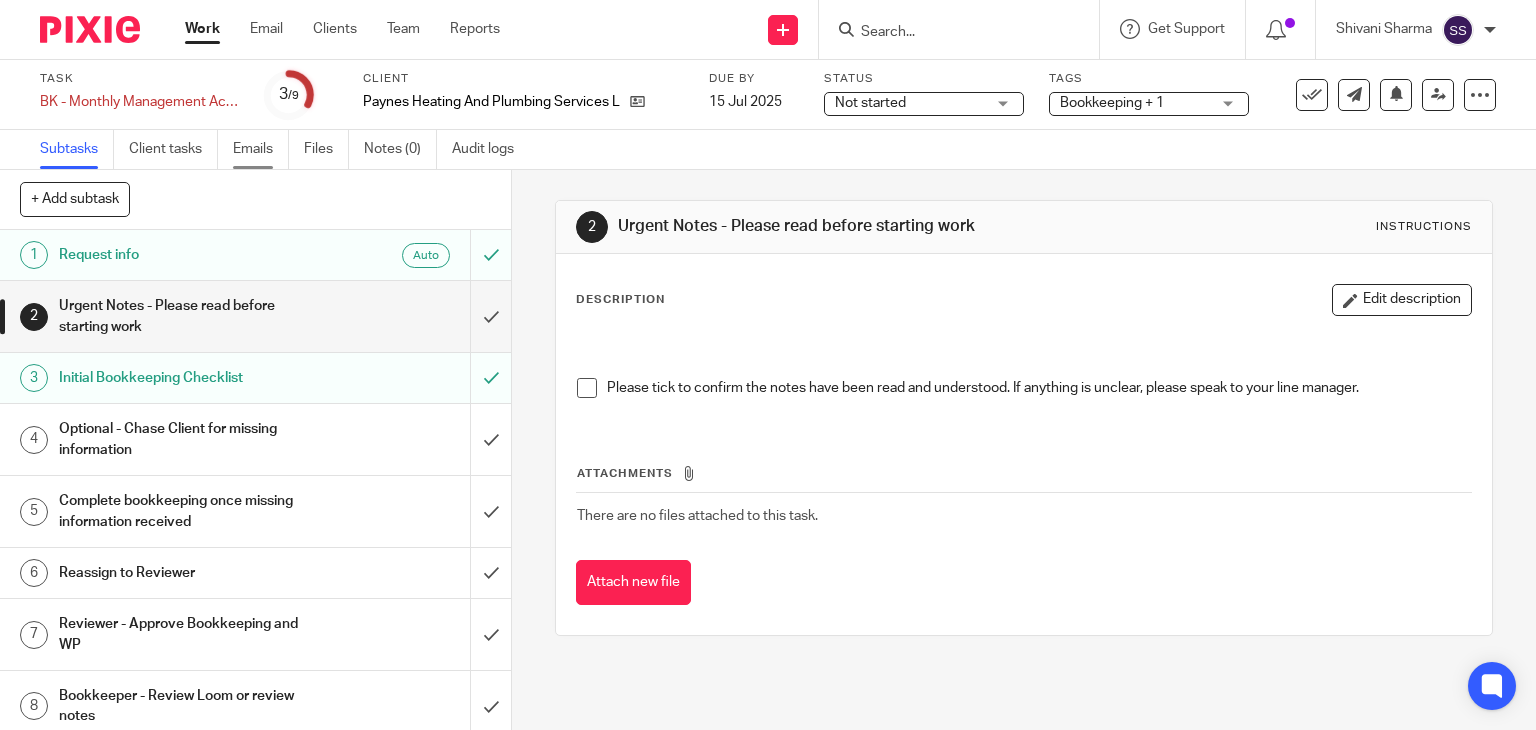 click on "Emails" at bounding box center (261, 149) 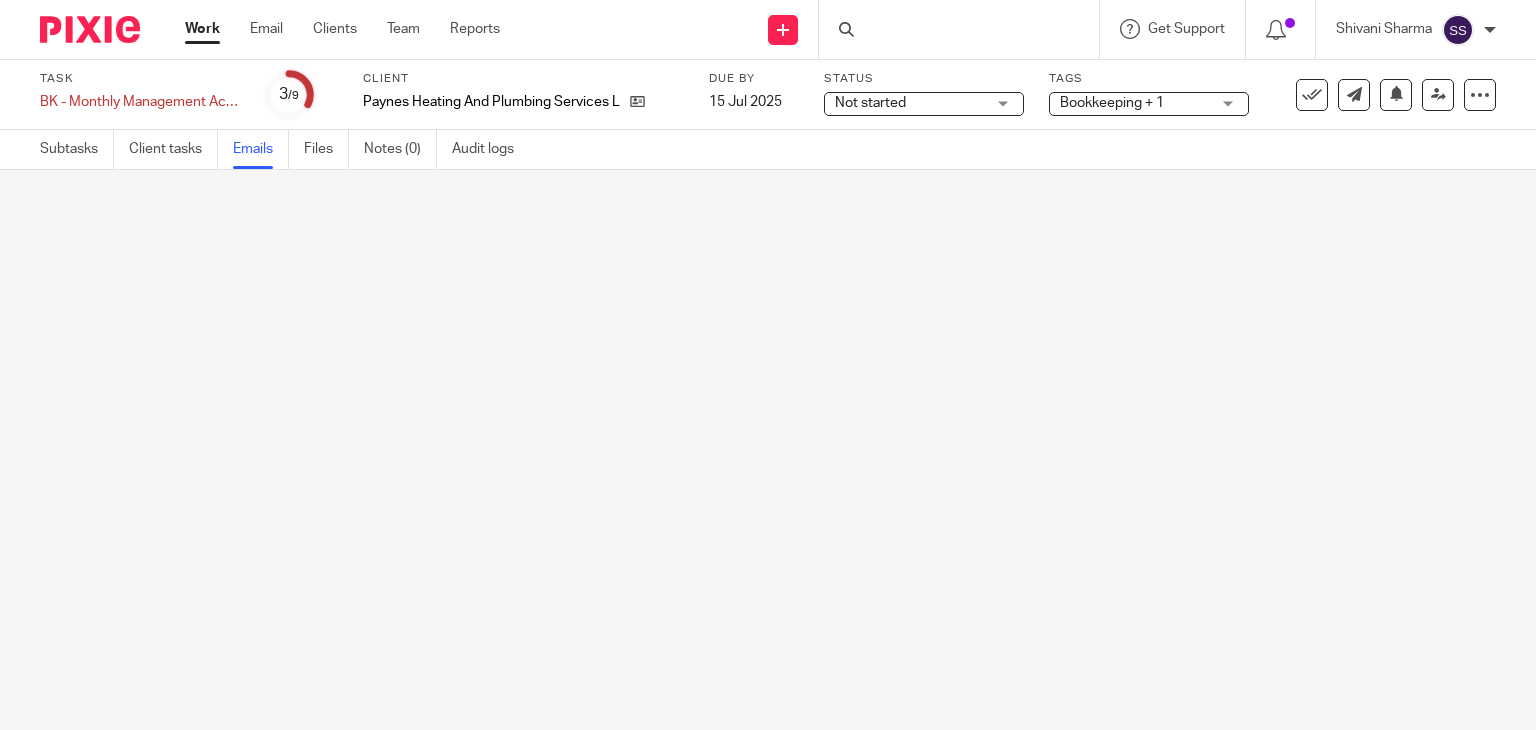 scroll, scrollTop: 0, scrollLeft: 0, axis: both 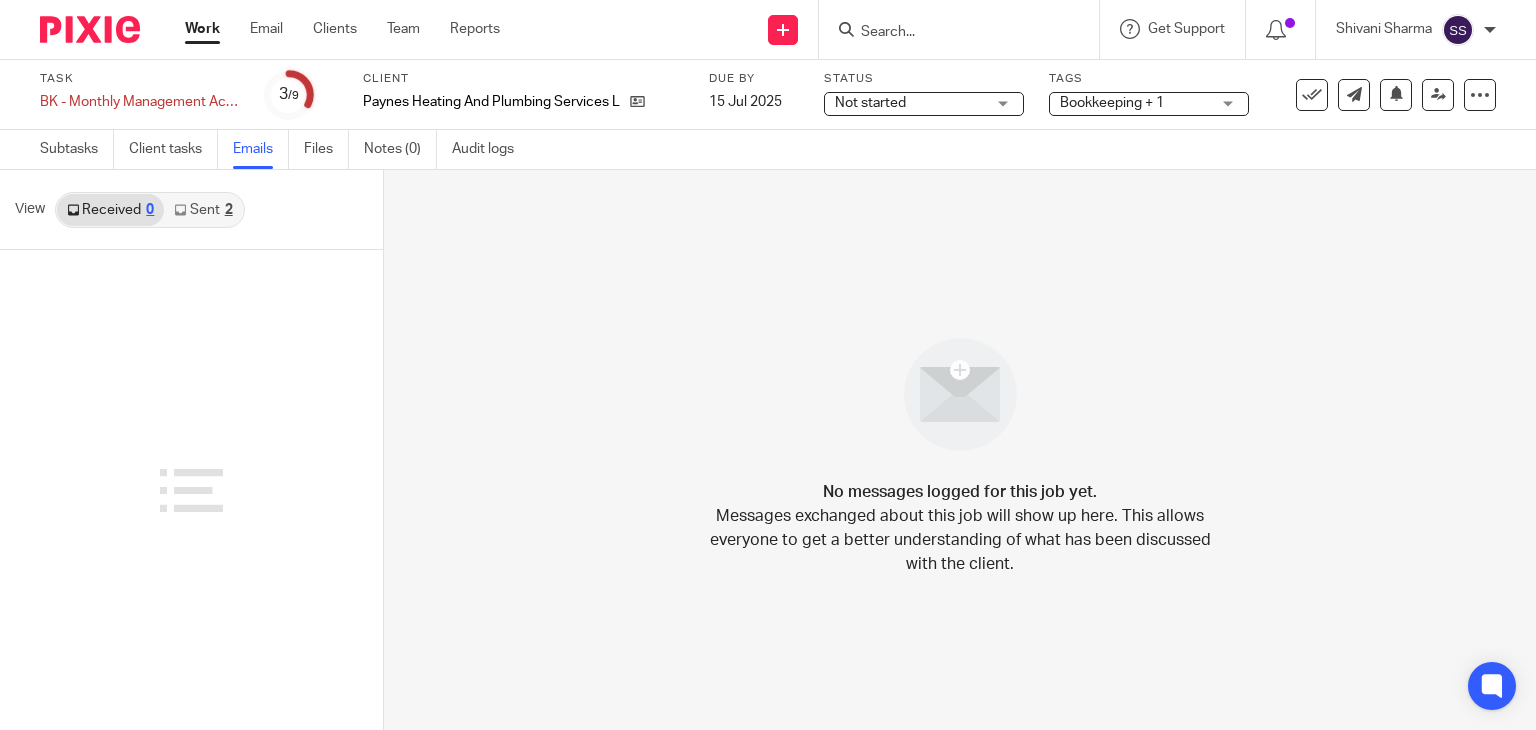 click on "Sent
2" at bounding box center (203, 210) 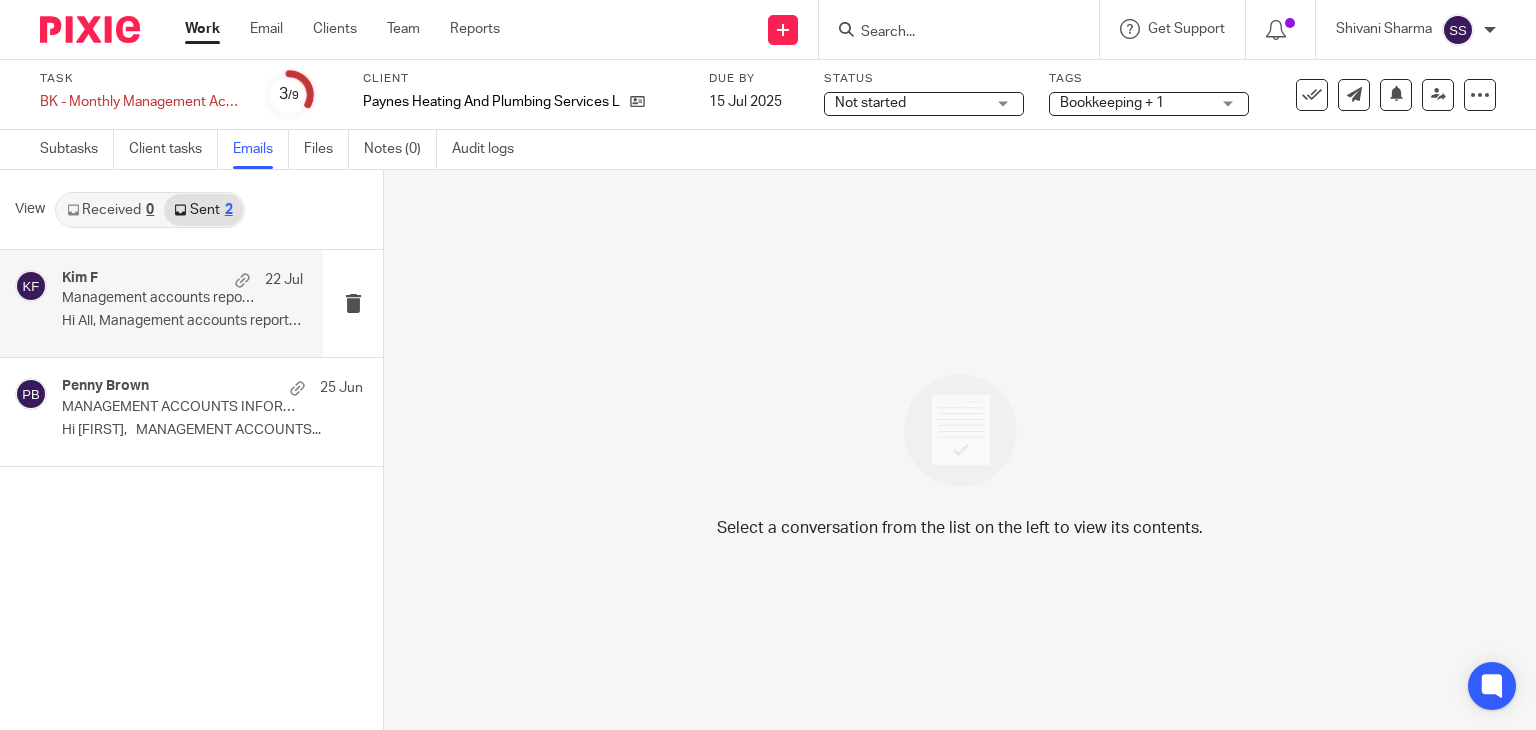 click on "Management accounts report- June 2025" at bounding box center [158, 298] 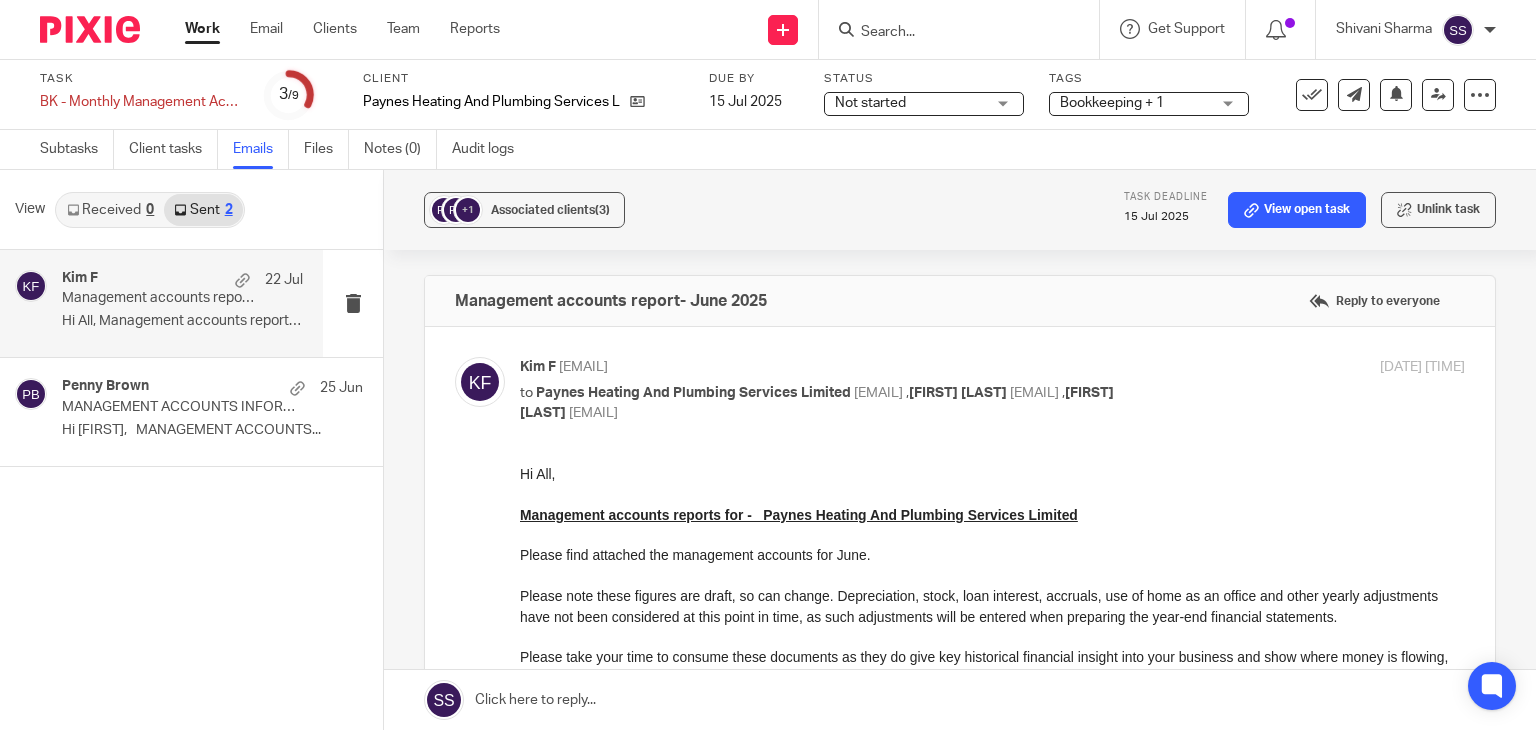 scroll, scrollTop: 0, scrollLeft: 0, axis: both 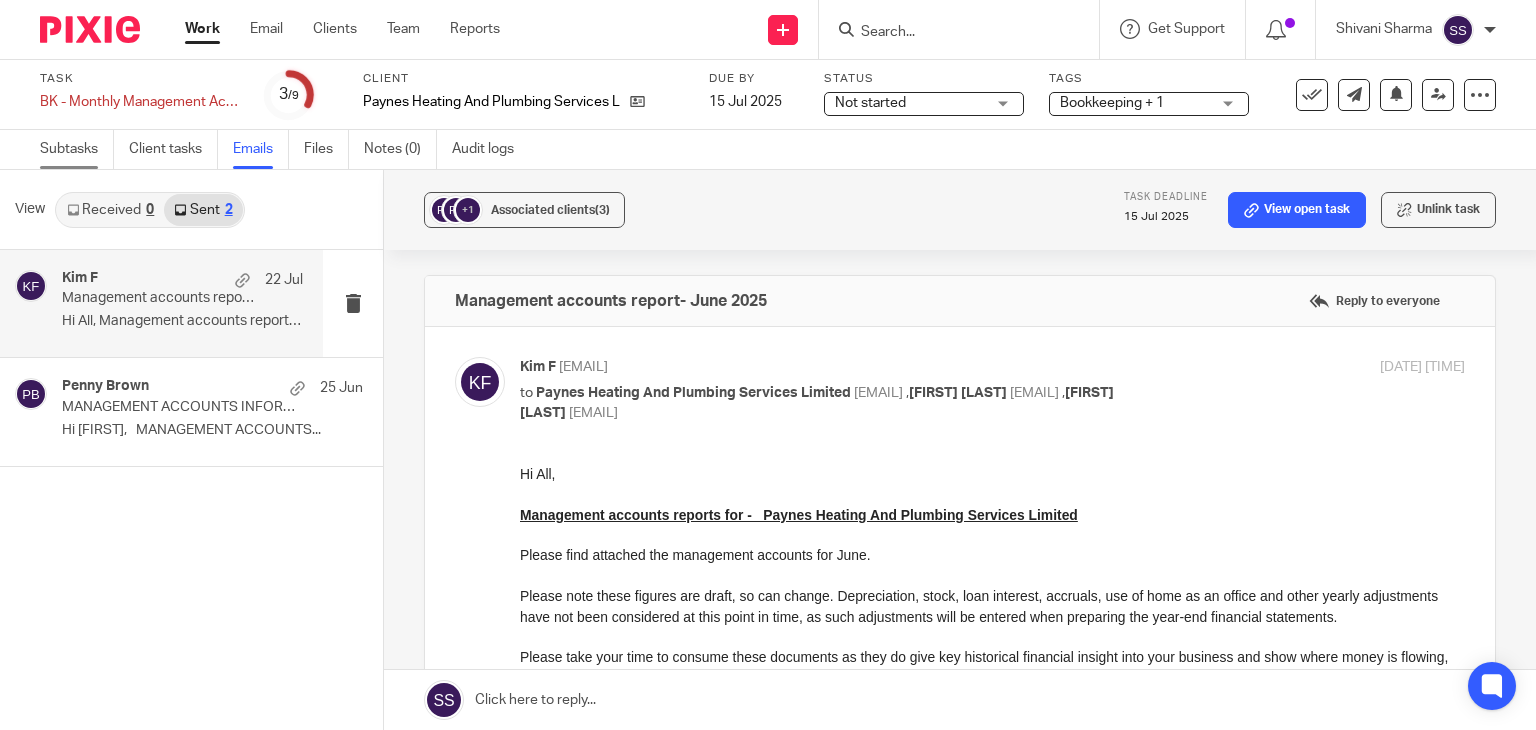 click on "Subtasks" at bounding box center [77, 149] 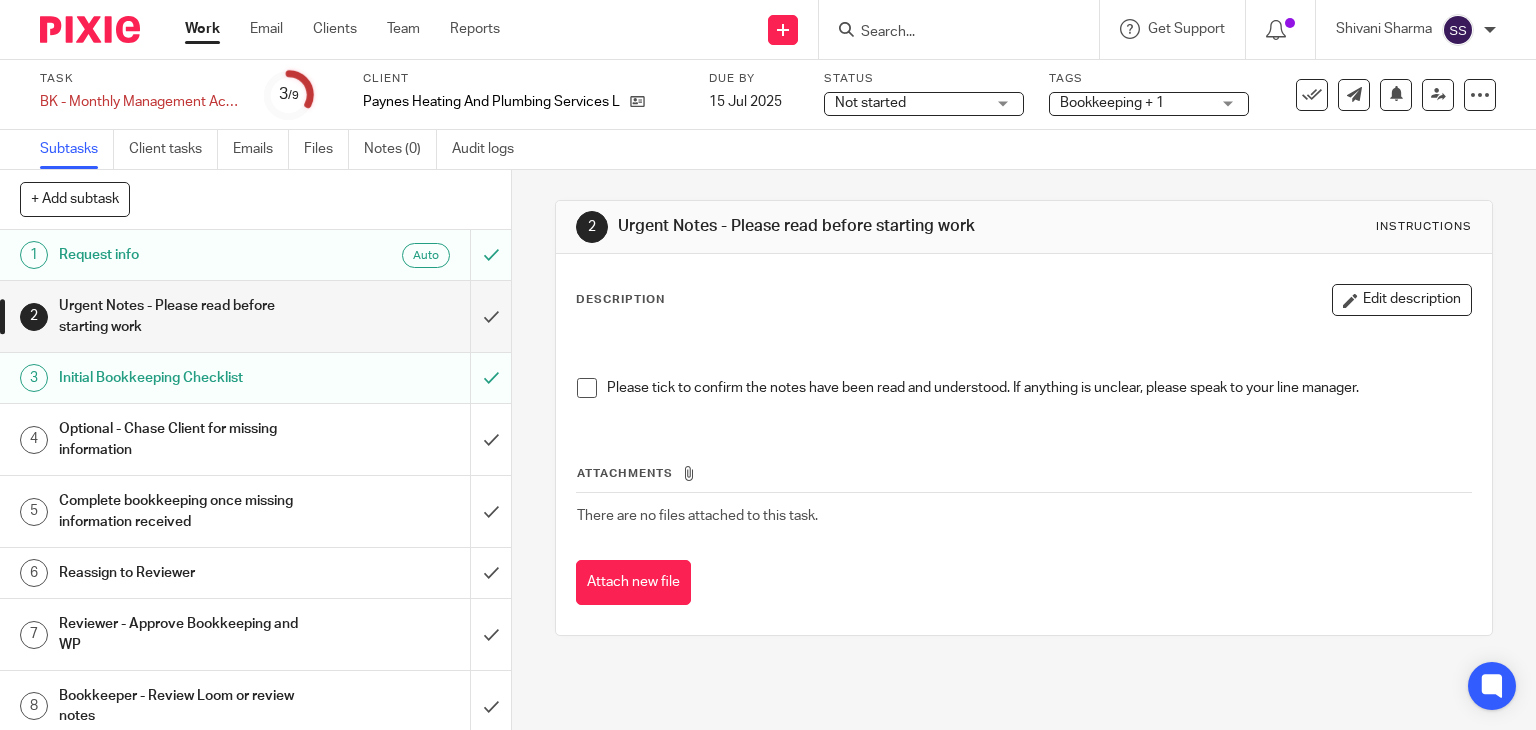scroll, scrollTop: 0, scrollLeft: 0, axis: both 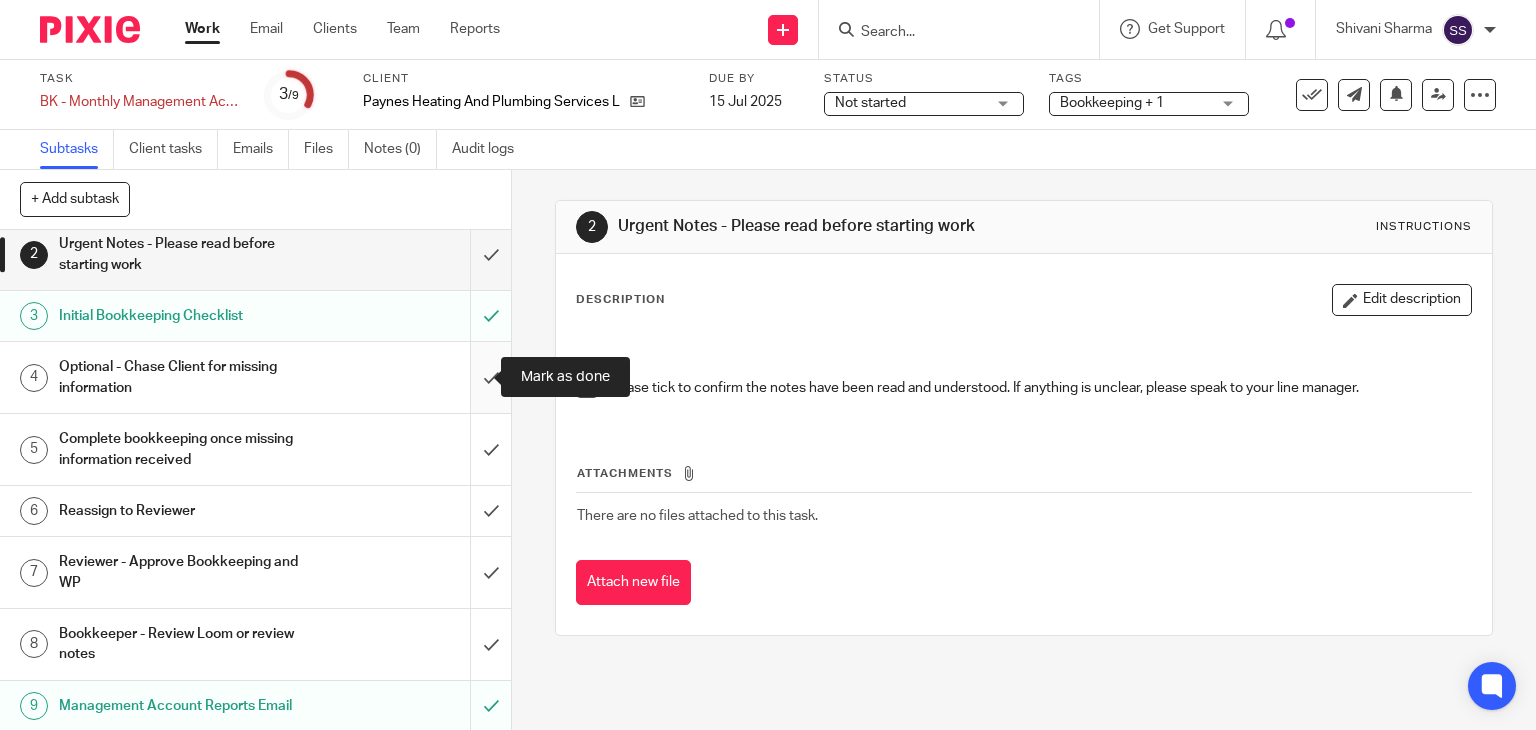 click at bounding box center (255, 377) 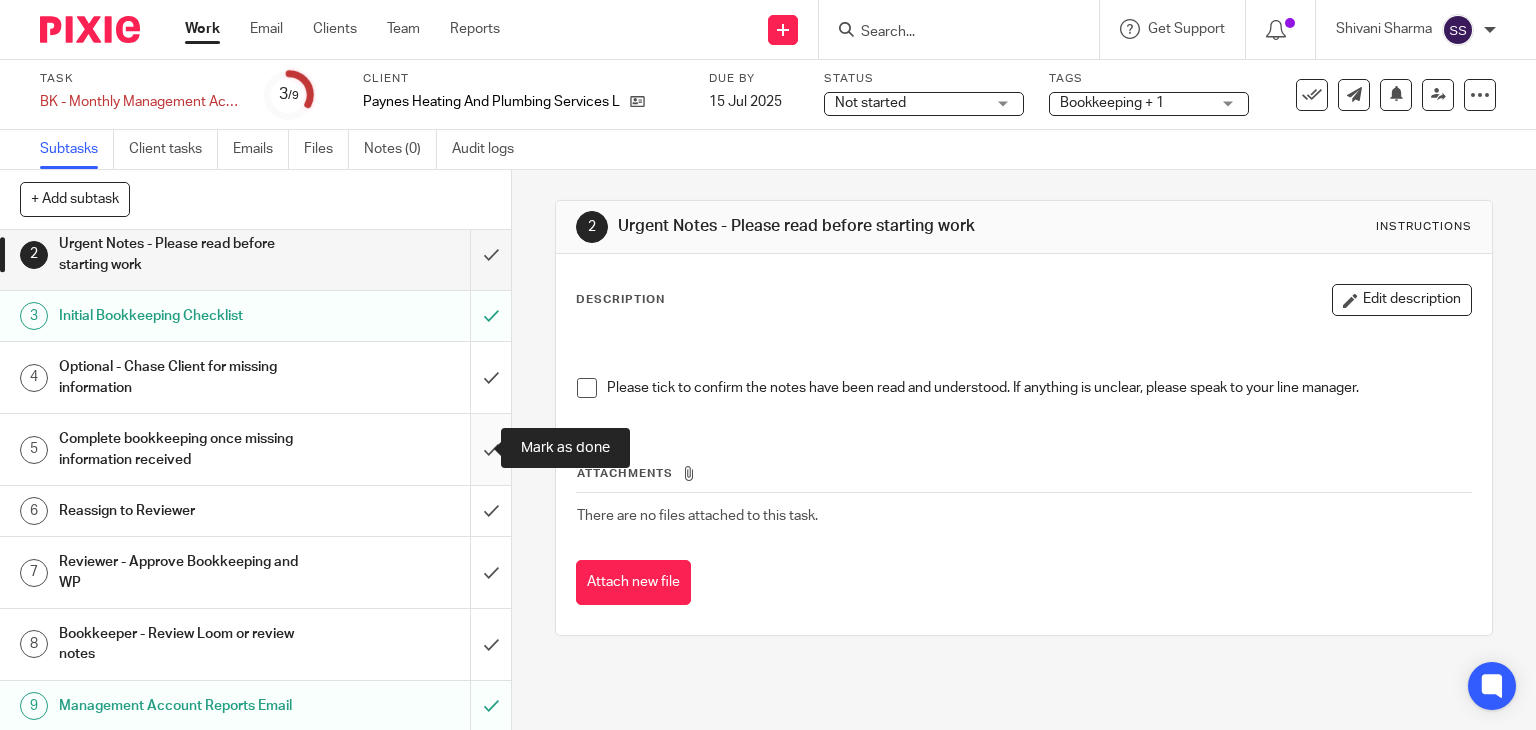 click at bounding box center (255, 449) 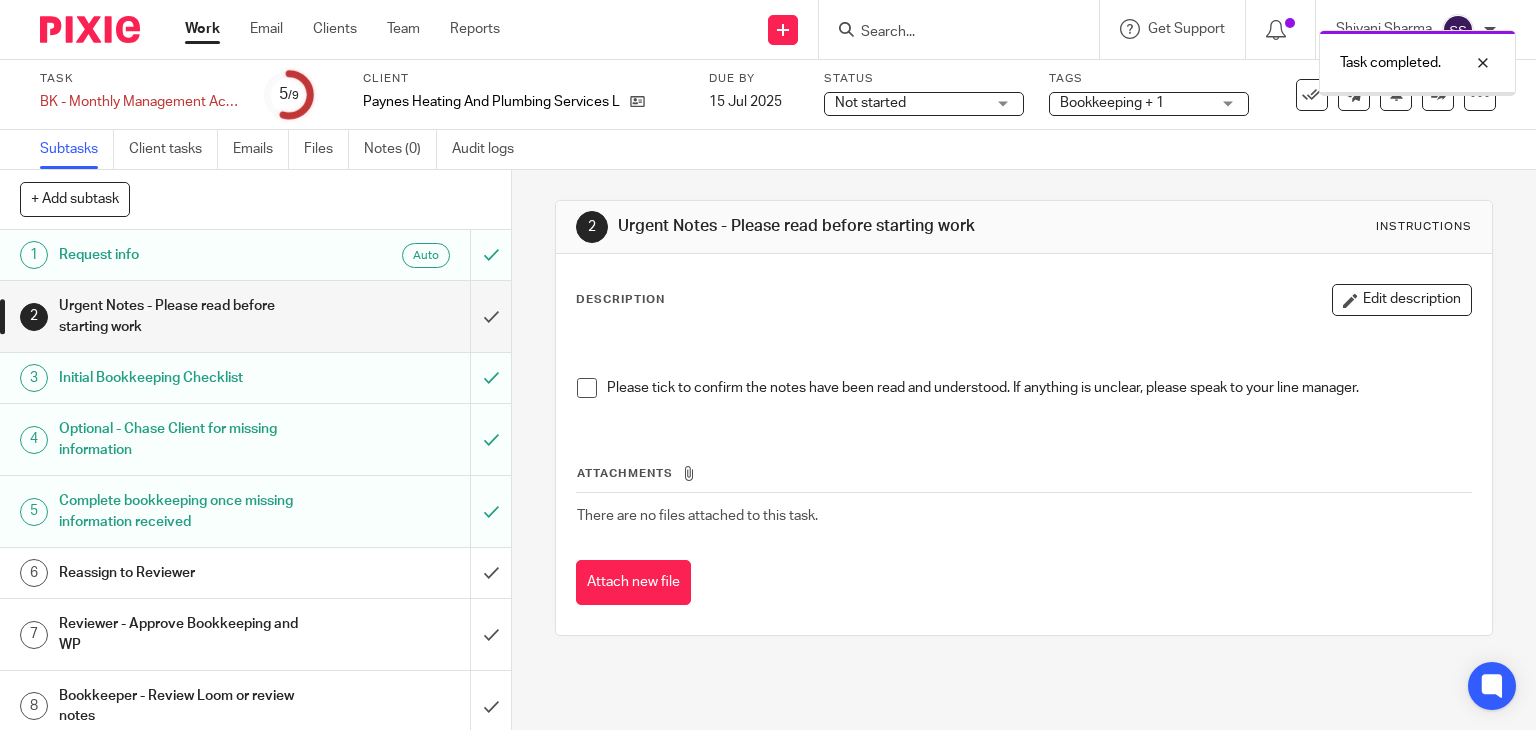 scroll, scrollTop: 0, scrollLeft: 0, axis: both 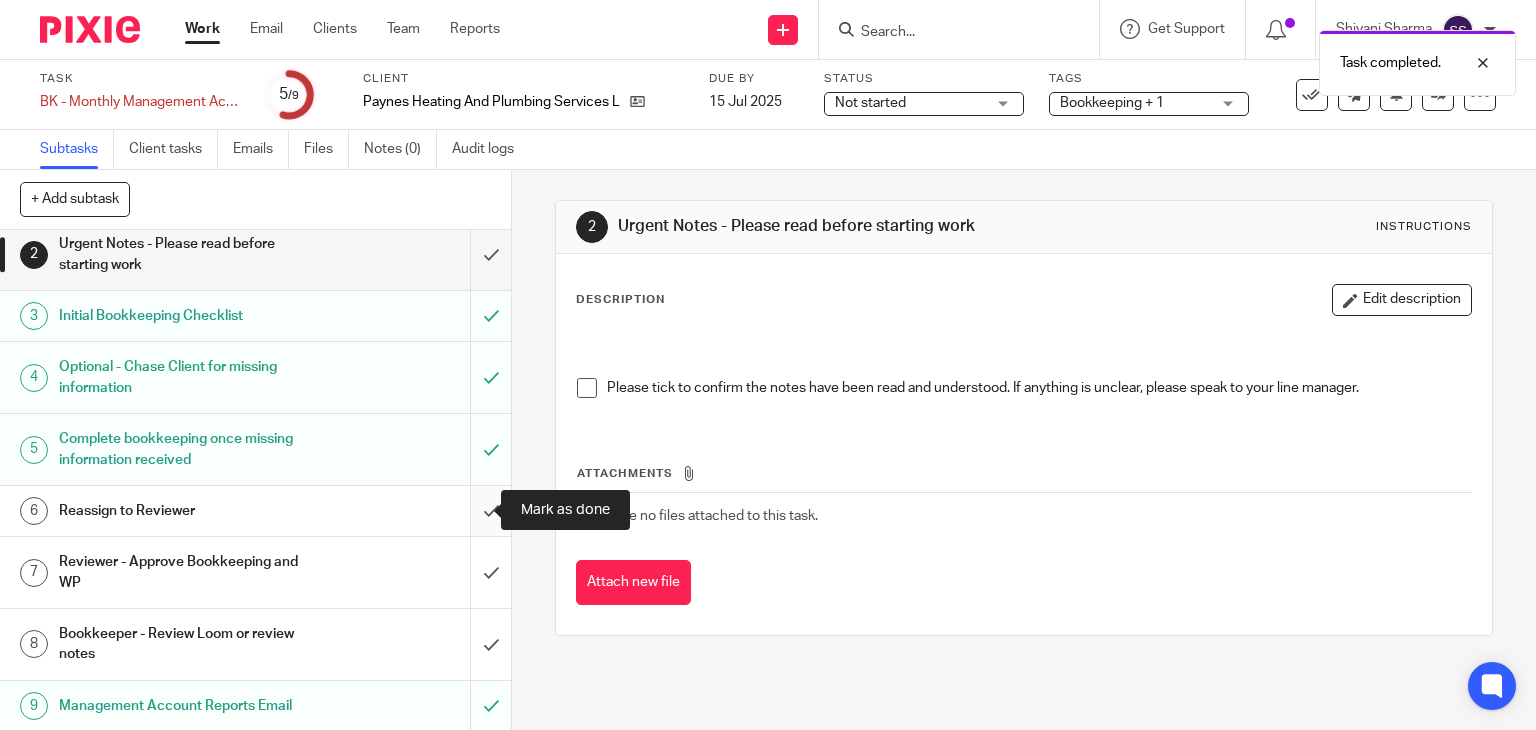 click at bounding box center [255, 511] 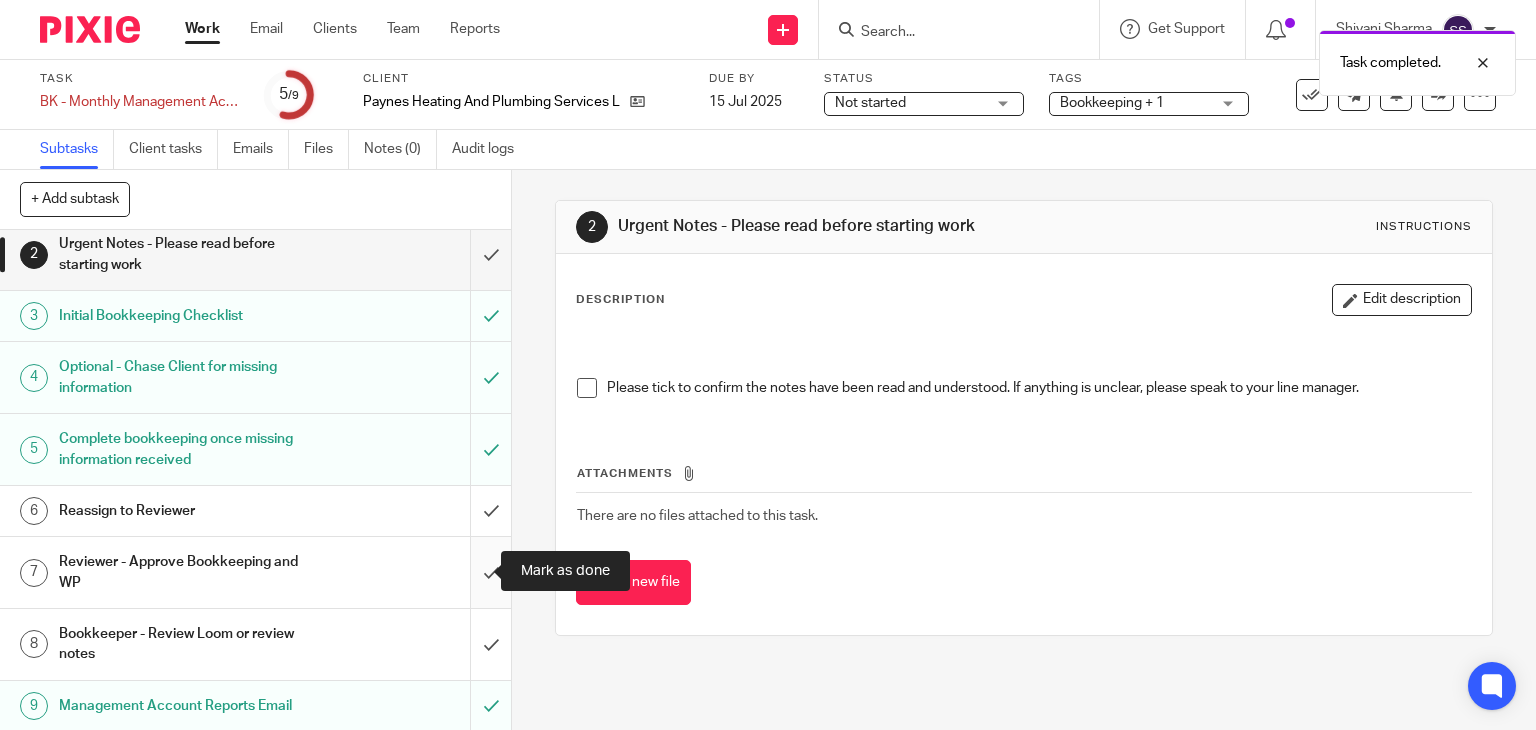 click at bounding box center (255, 572) 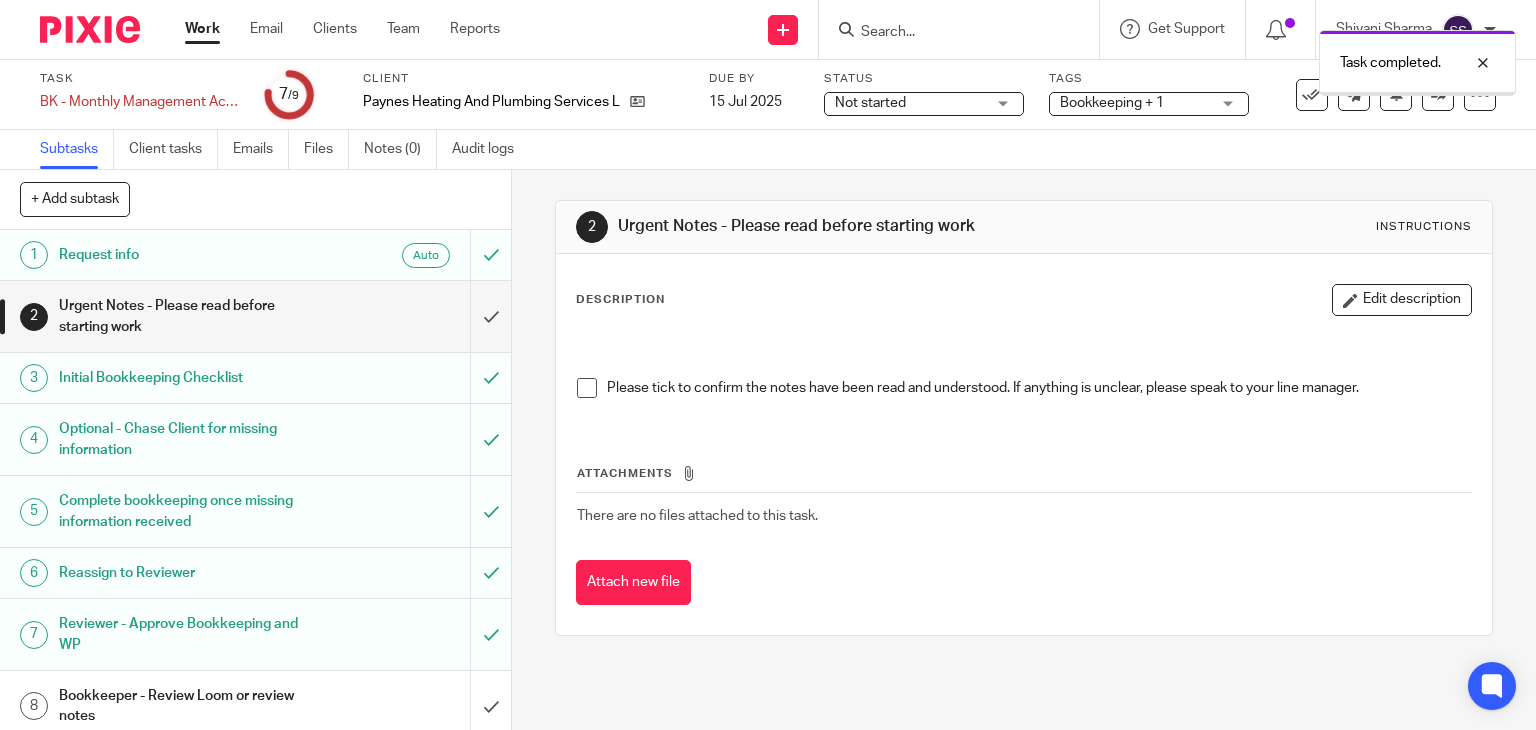 scroll, scrollTop: 0, scrollLeft: 0, axis: both 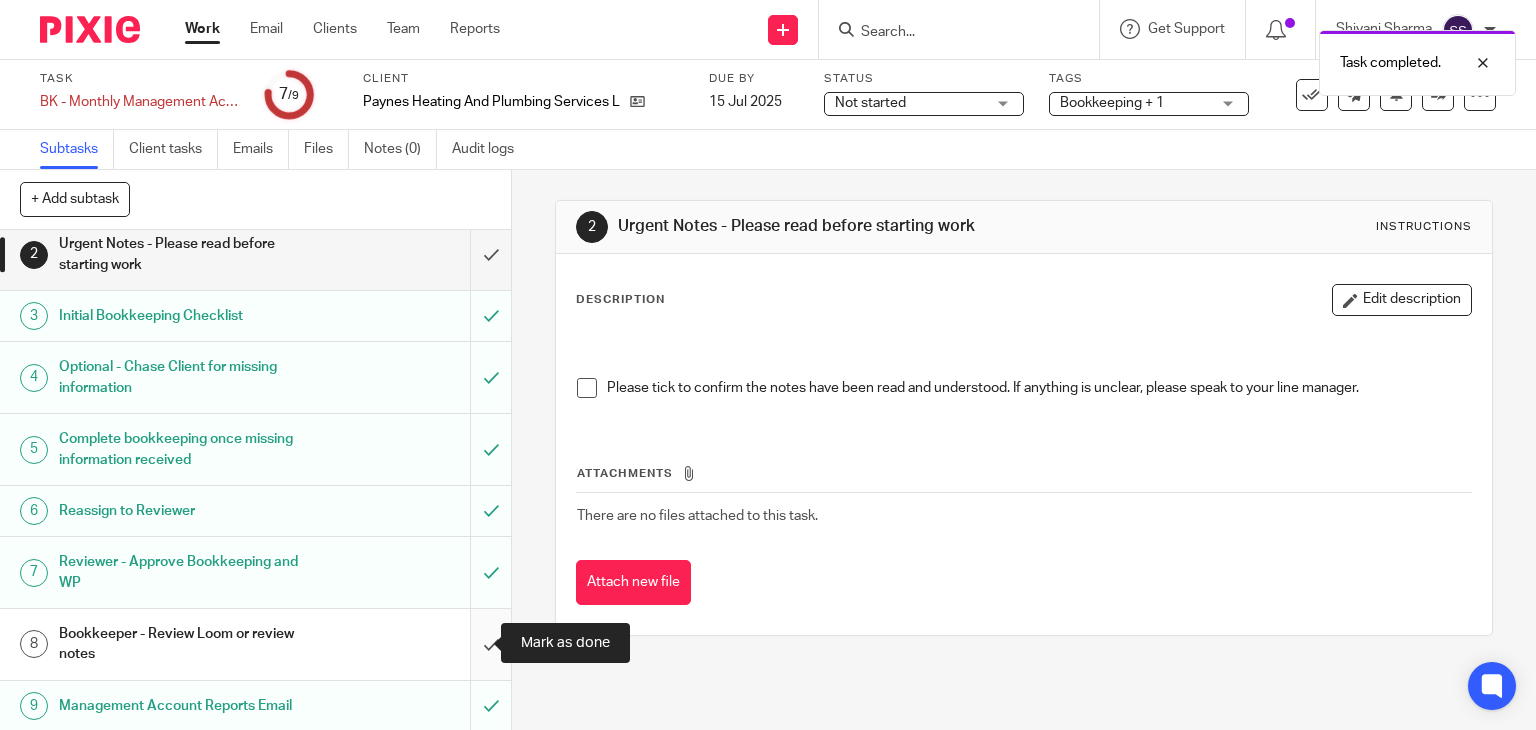 click at bounding box center (255, 644) 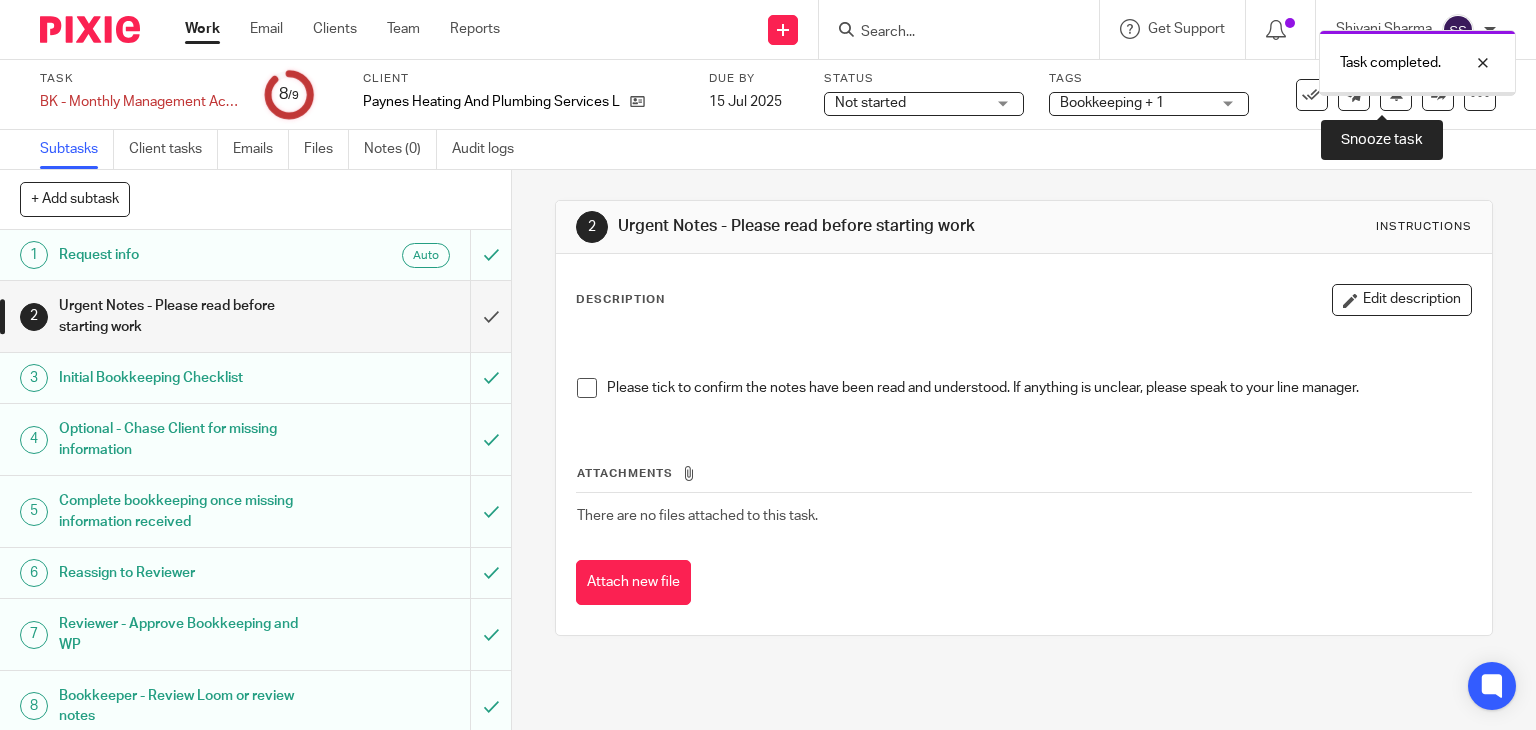 scroll, scrollTop: 0, scrollLeft: 0, axis: both 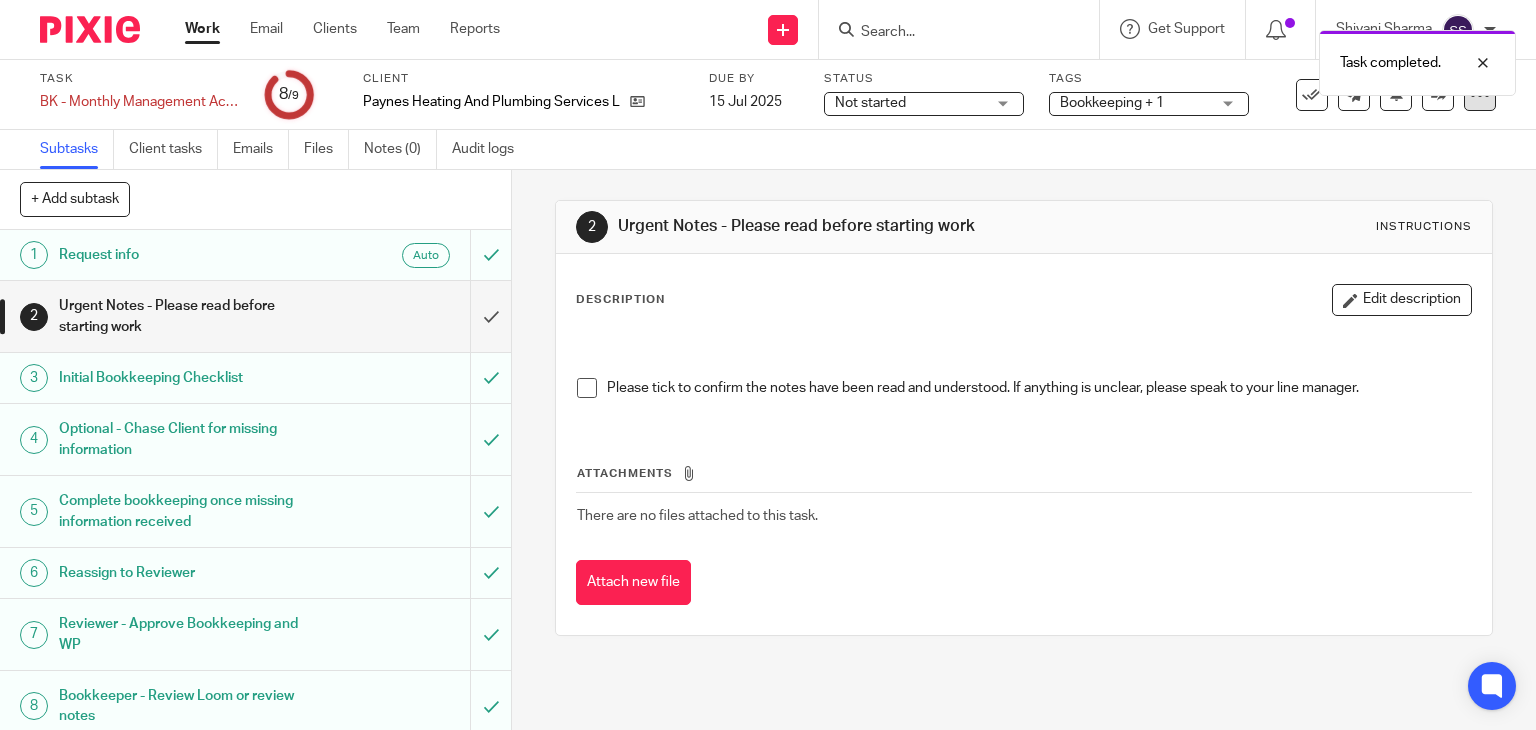 click at bounding box center [1480, 95] 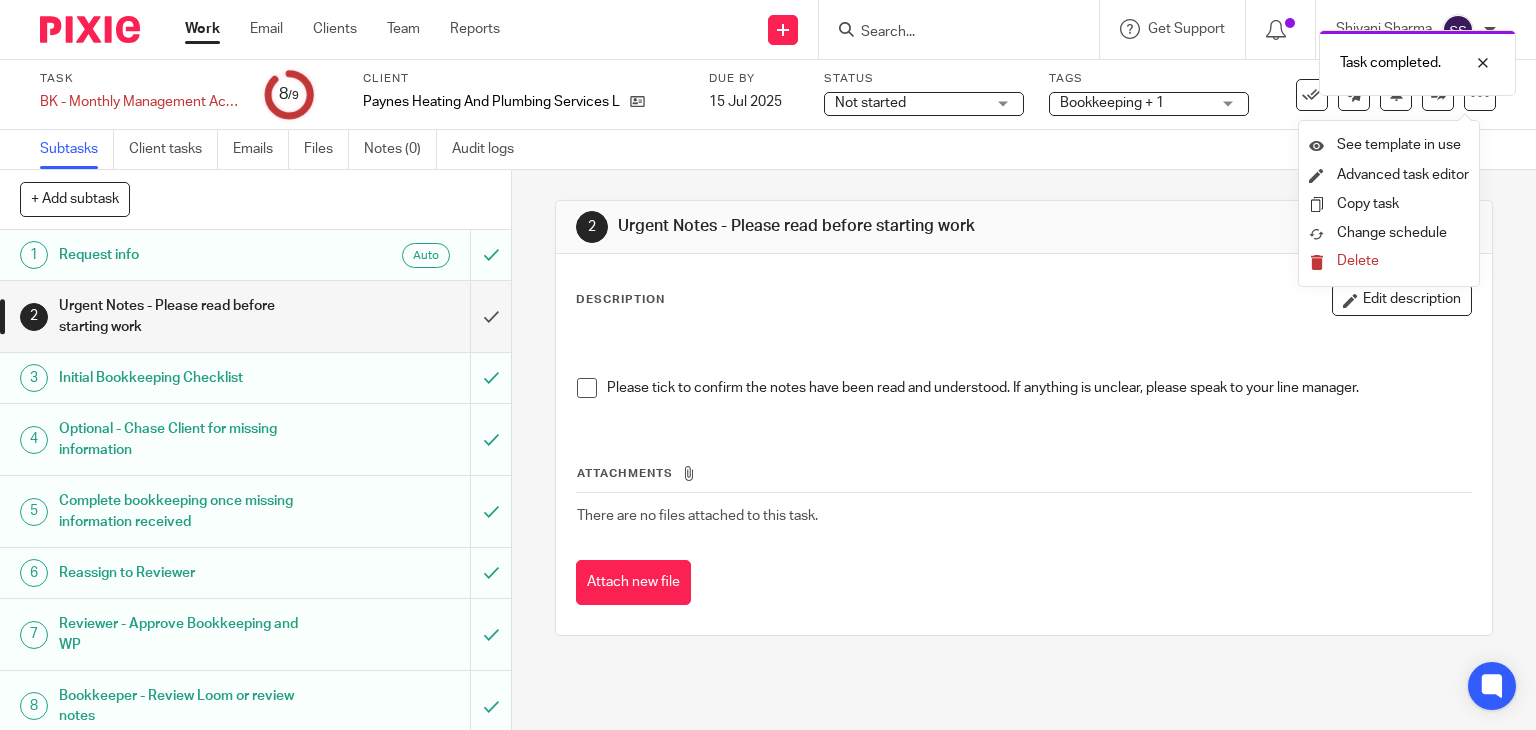 click on "Subtasks
Client tasks
Emails
Files
Notes (0)
Audit logs" at bounding box center [768, 150] 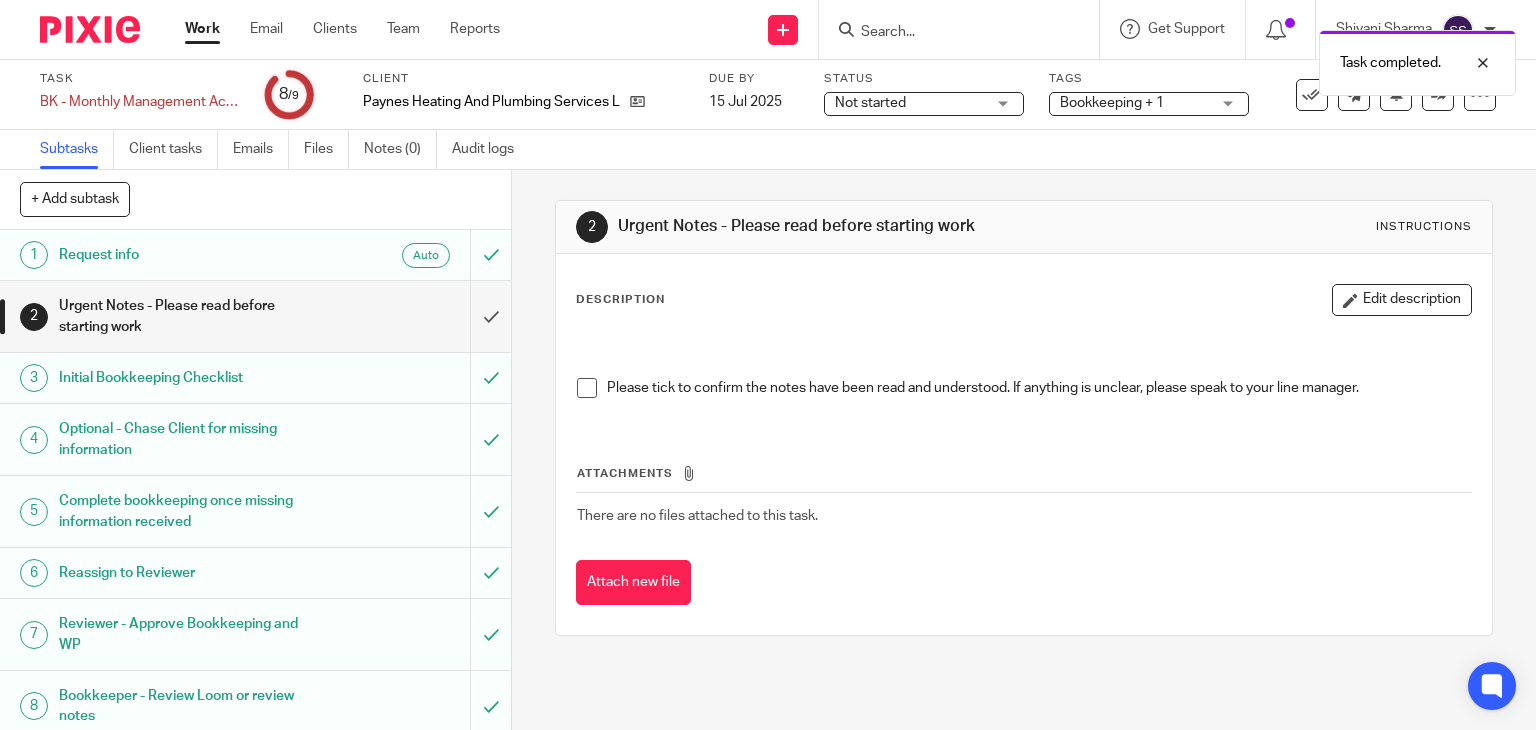 click on "Task completed." at bounding box center [1142, 58] 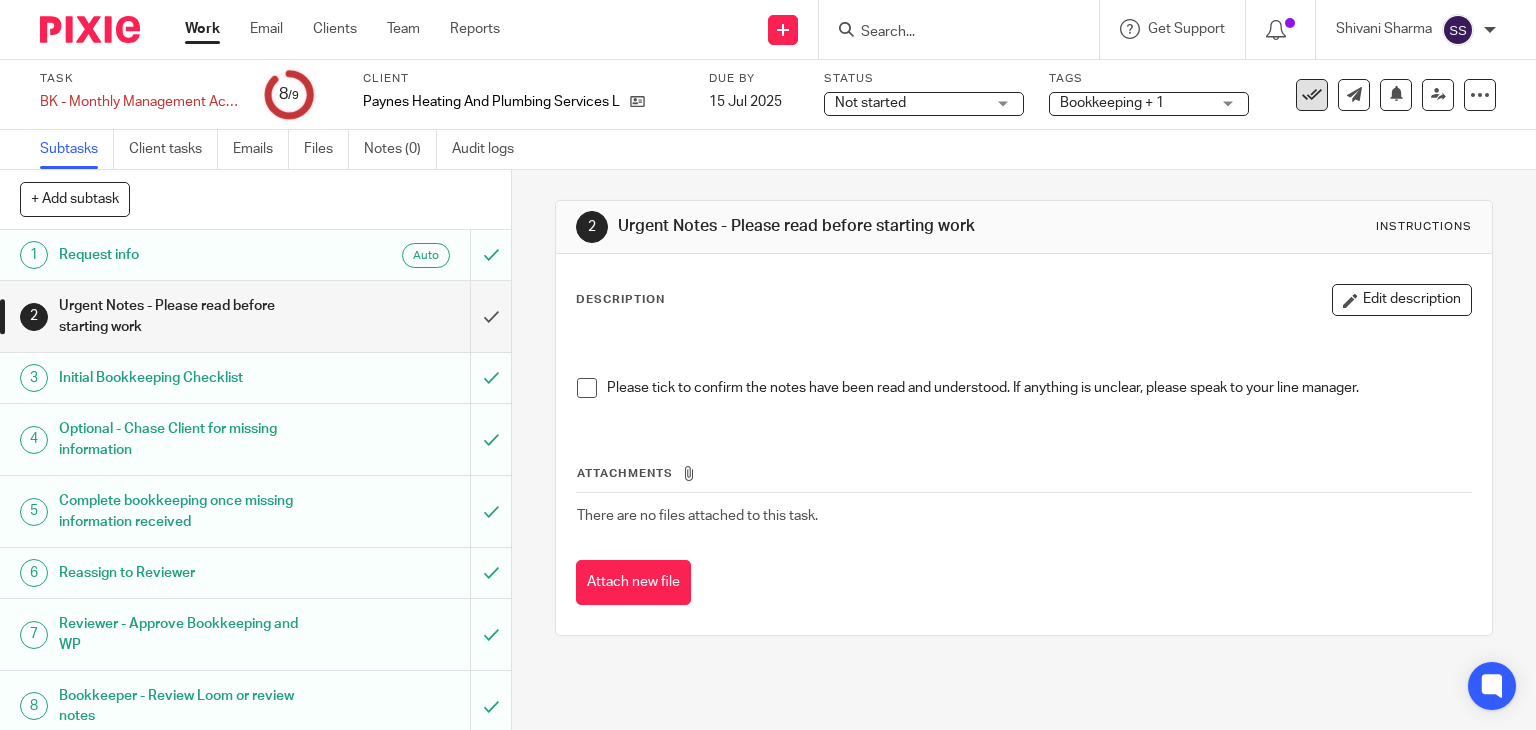 click at bounding box center [1312, 95] 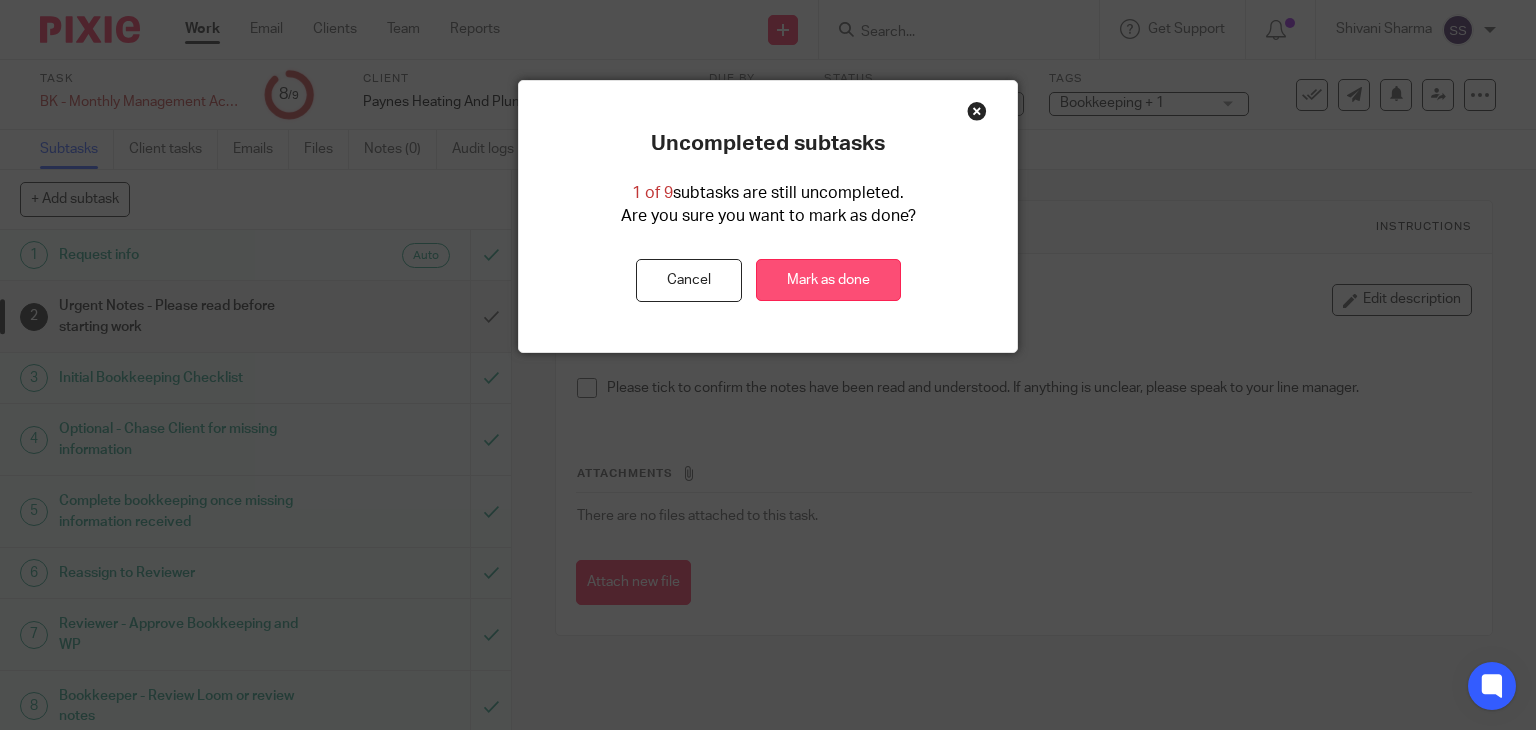 click on "Mark as done" at bounding box center (828, 280) 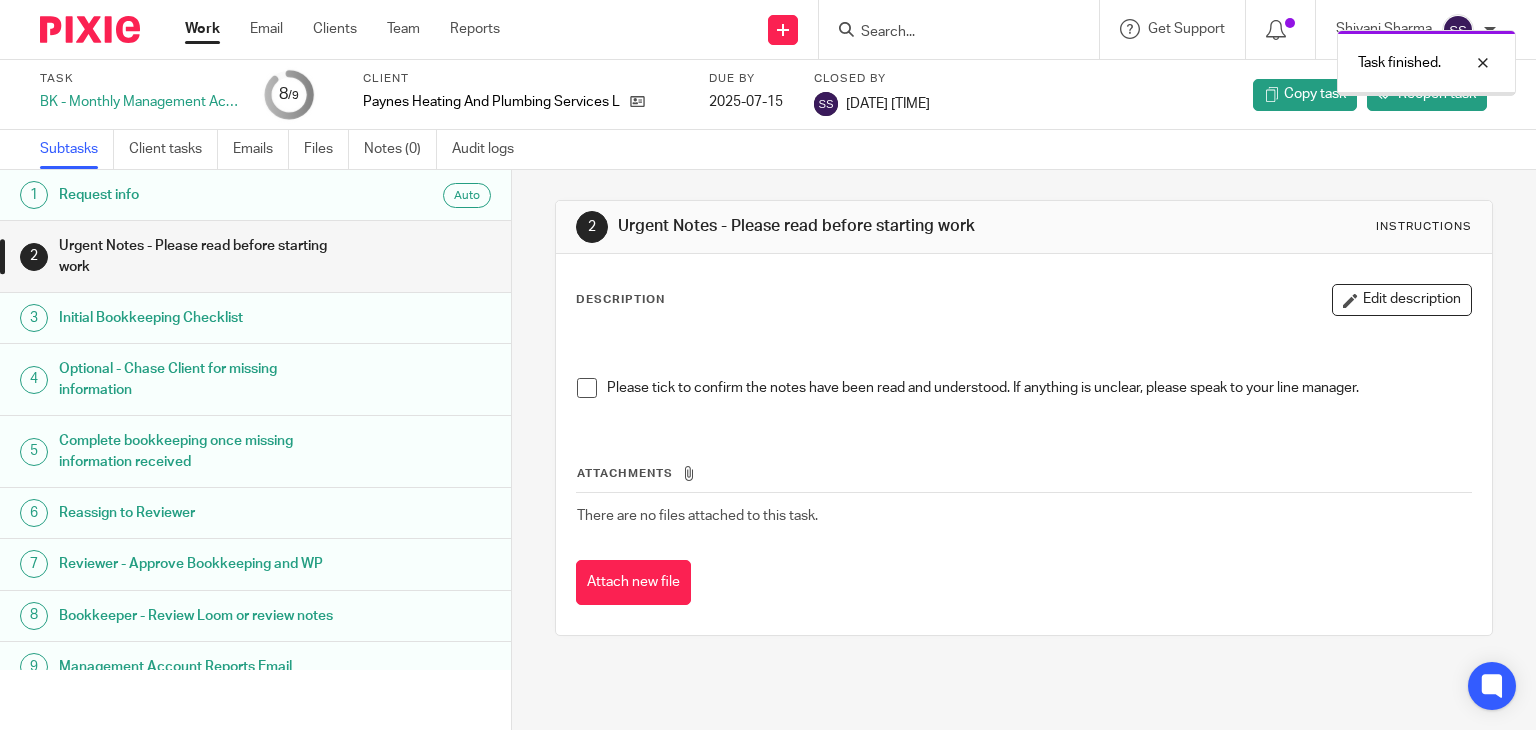 scroll, scrollTop: 0, scrollLeft: 0, axis: both 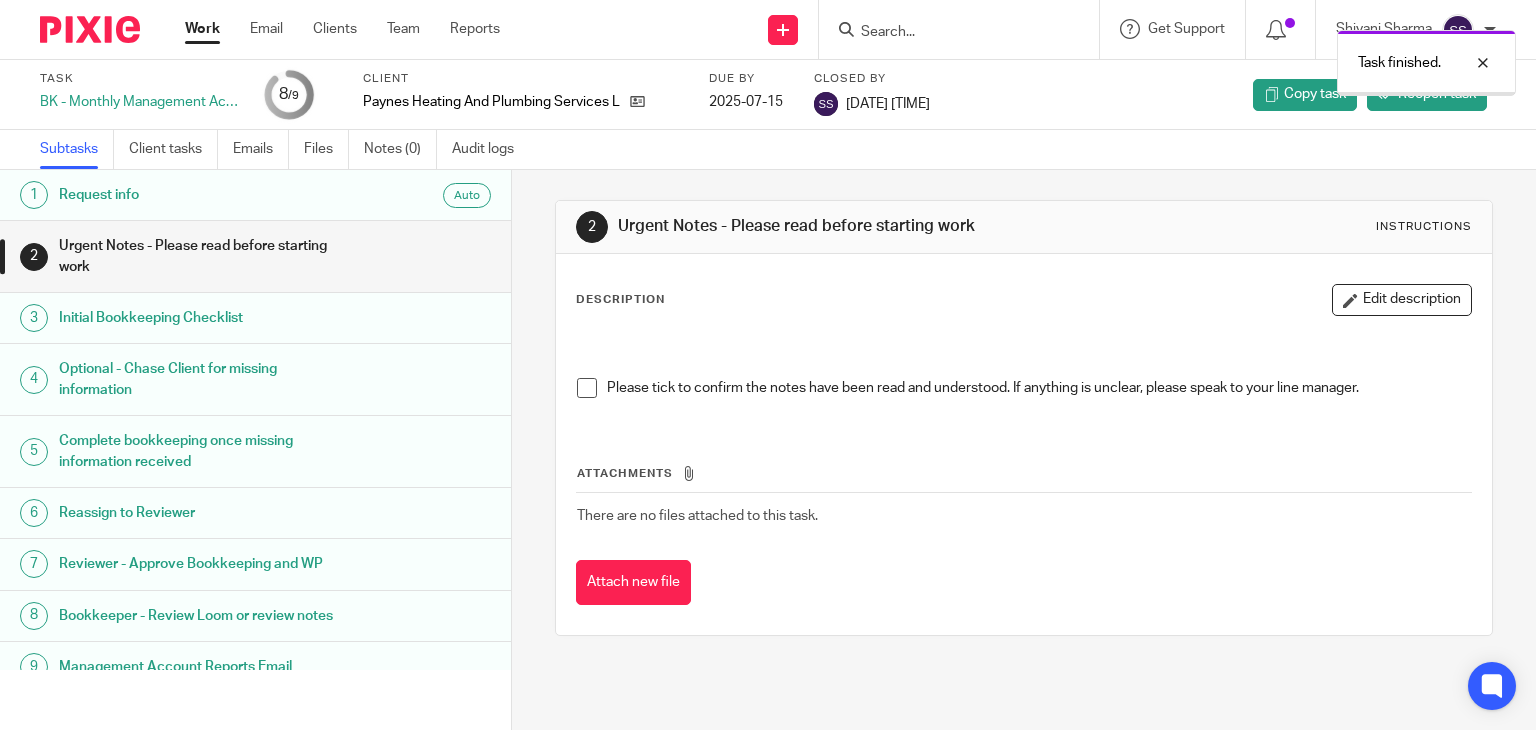 click on "Work" at bounding box center [202, 29] 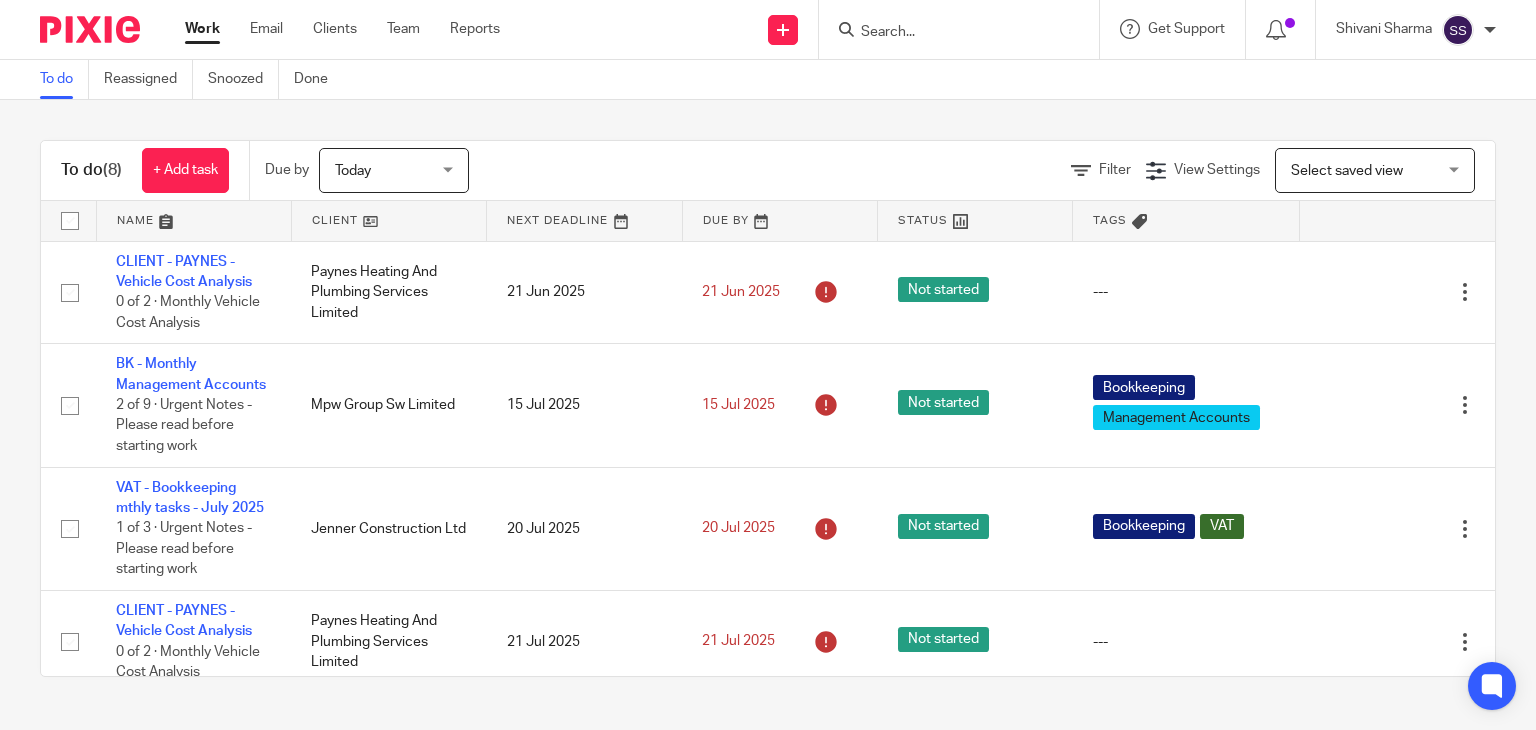 scroll, scrollTop: 0, scrollLeft: 0, axis: both 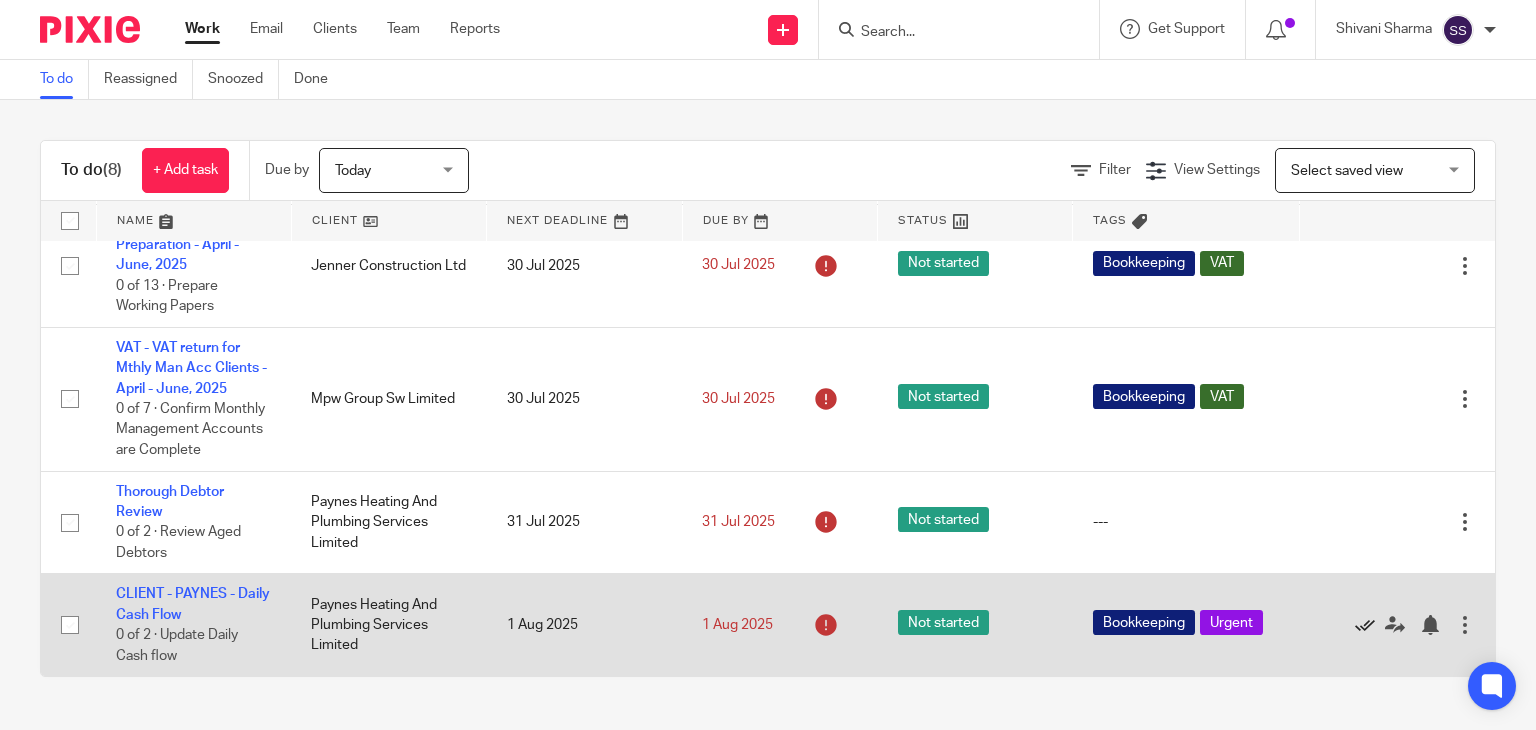 click at bounding box center [1365, 625] 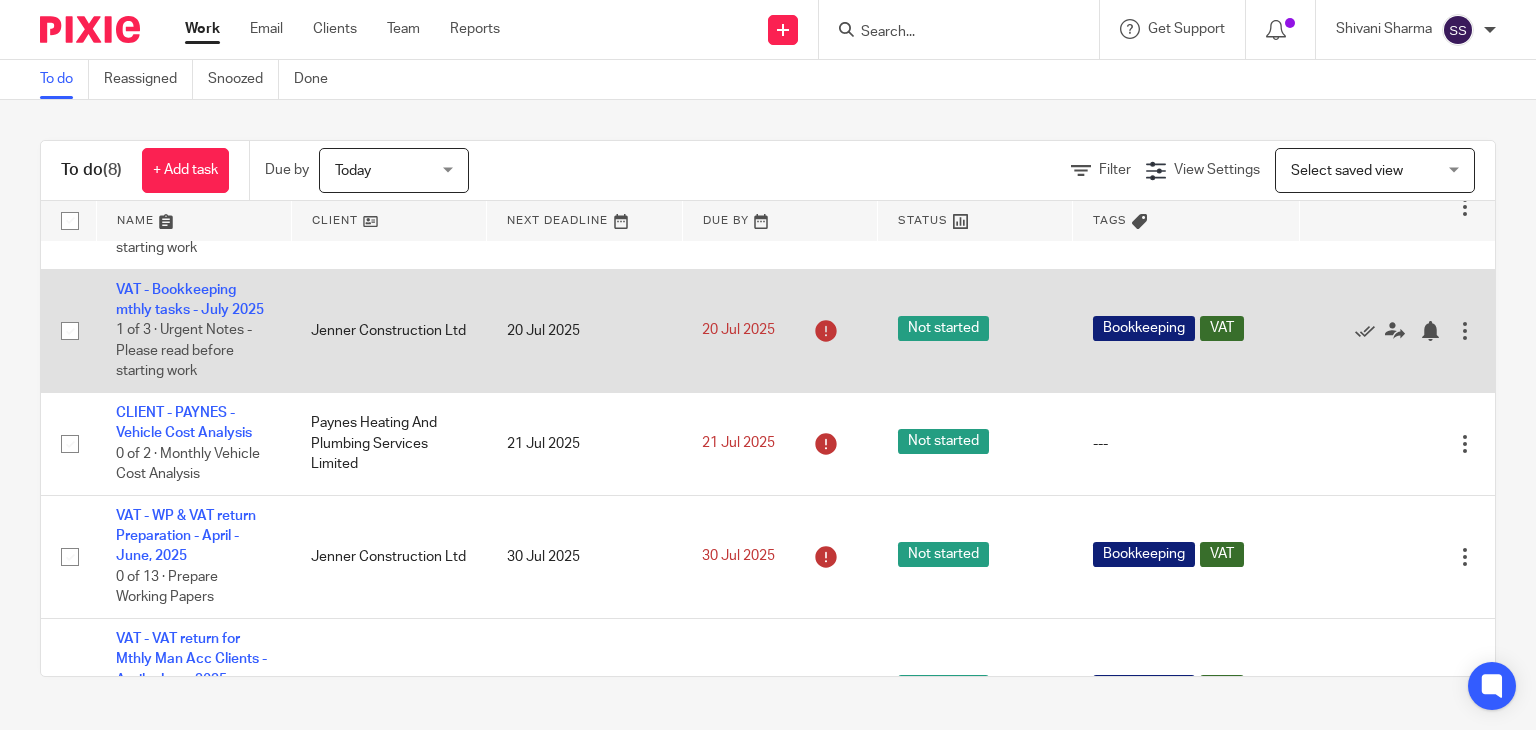 scroll, scrollTop: 233, scrollLeft: 0, axis: vertical 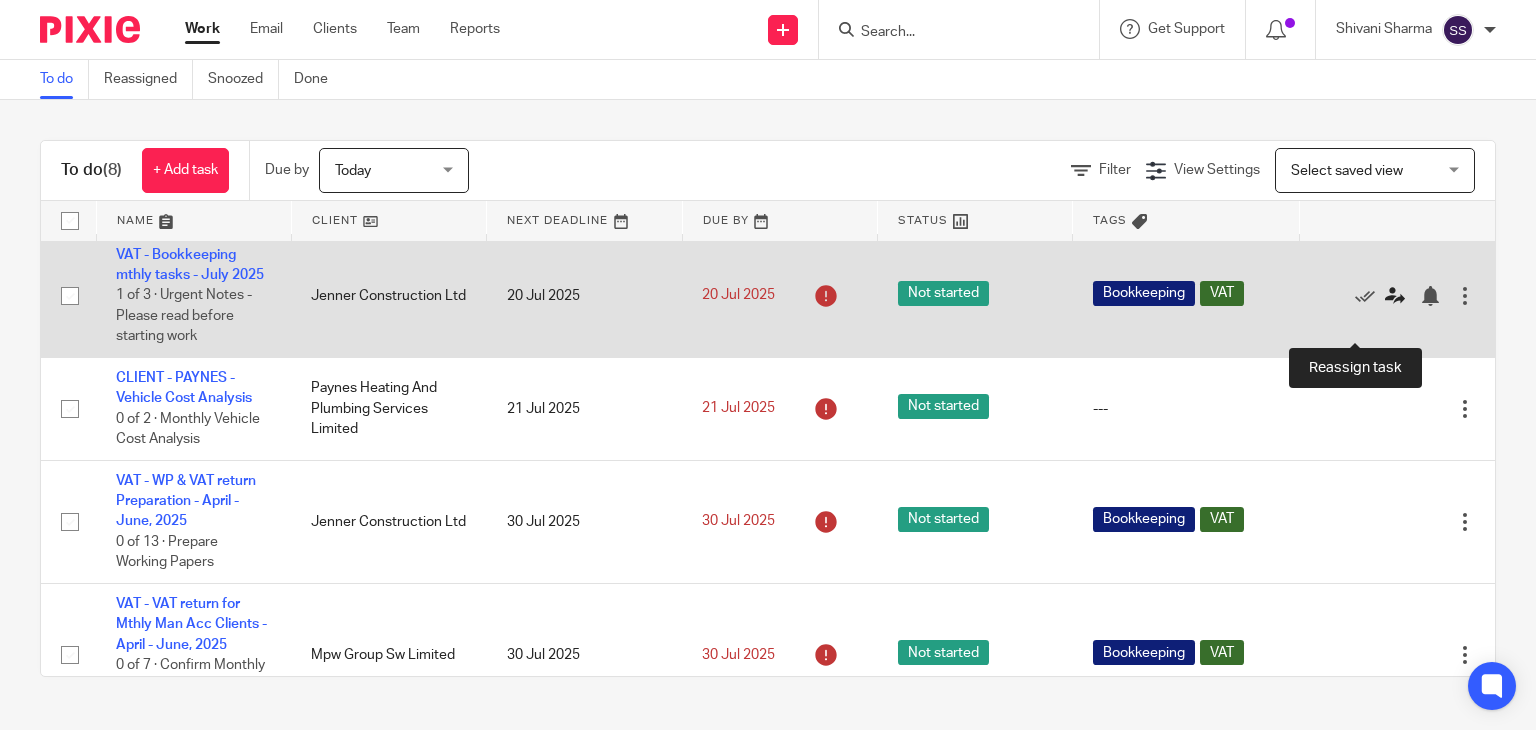 click at bounding box center (1395, 296) 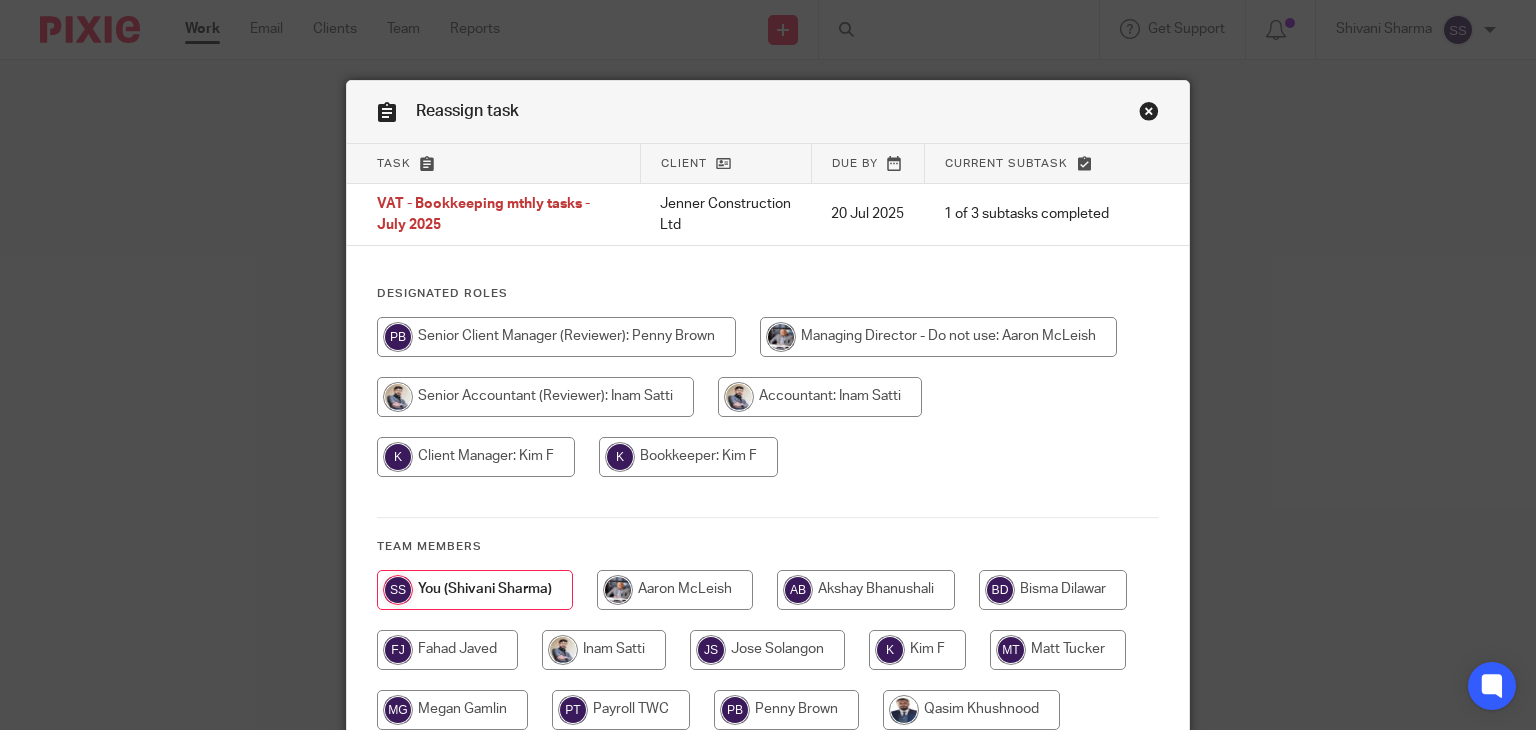 scroll, scrollTop: 0, scrollLeft: 0, axis: both 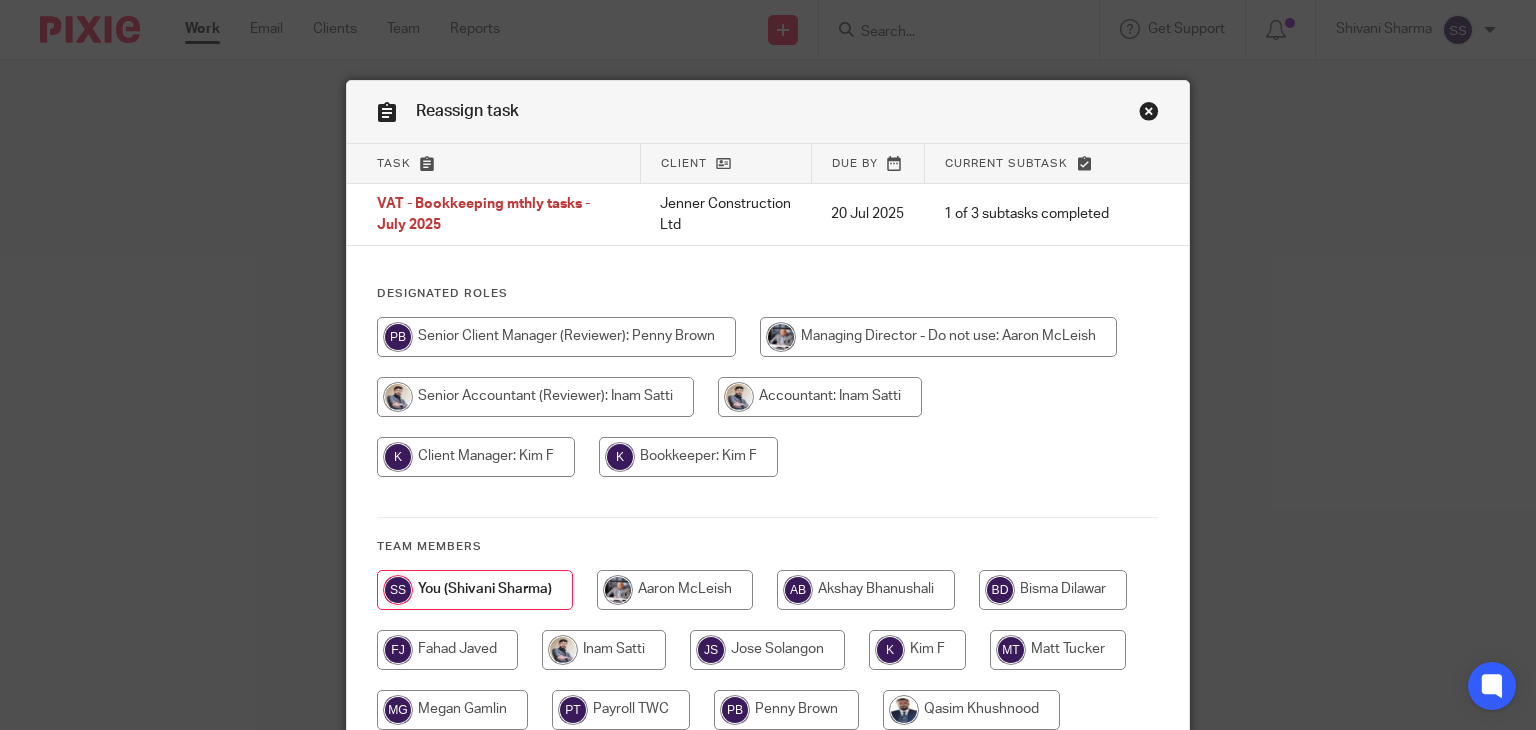 drag, startPoint x: 1139, startPoint y: 99, endPoint x: 707, endPoint y: 191, distance: 441.68768 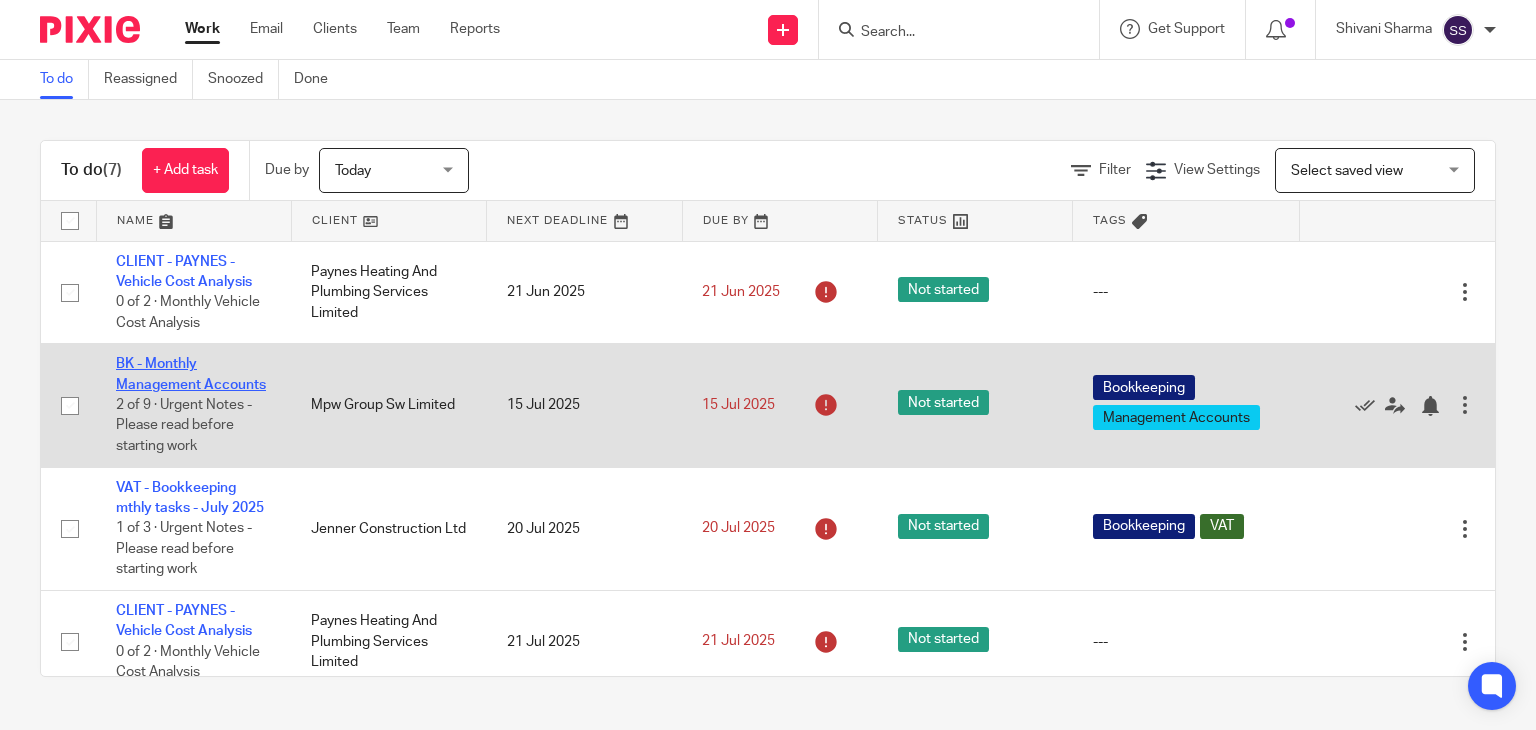 scroll, scrollTop: 0, scrollLeft: 0, axis: both 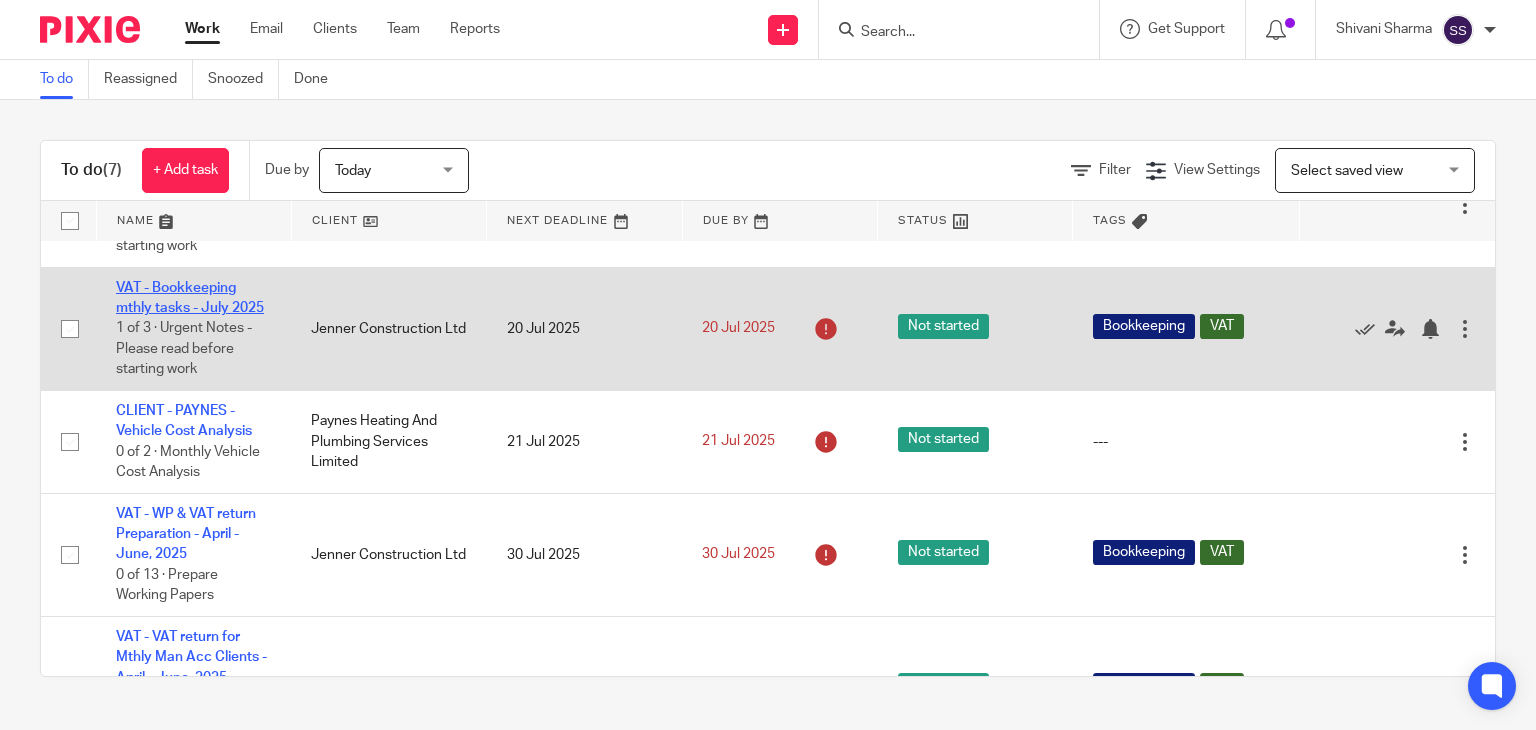 click on "VAT - Bookkeeping mthly tasks - July 2025" at bounding box center [190, 298] 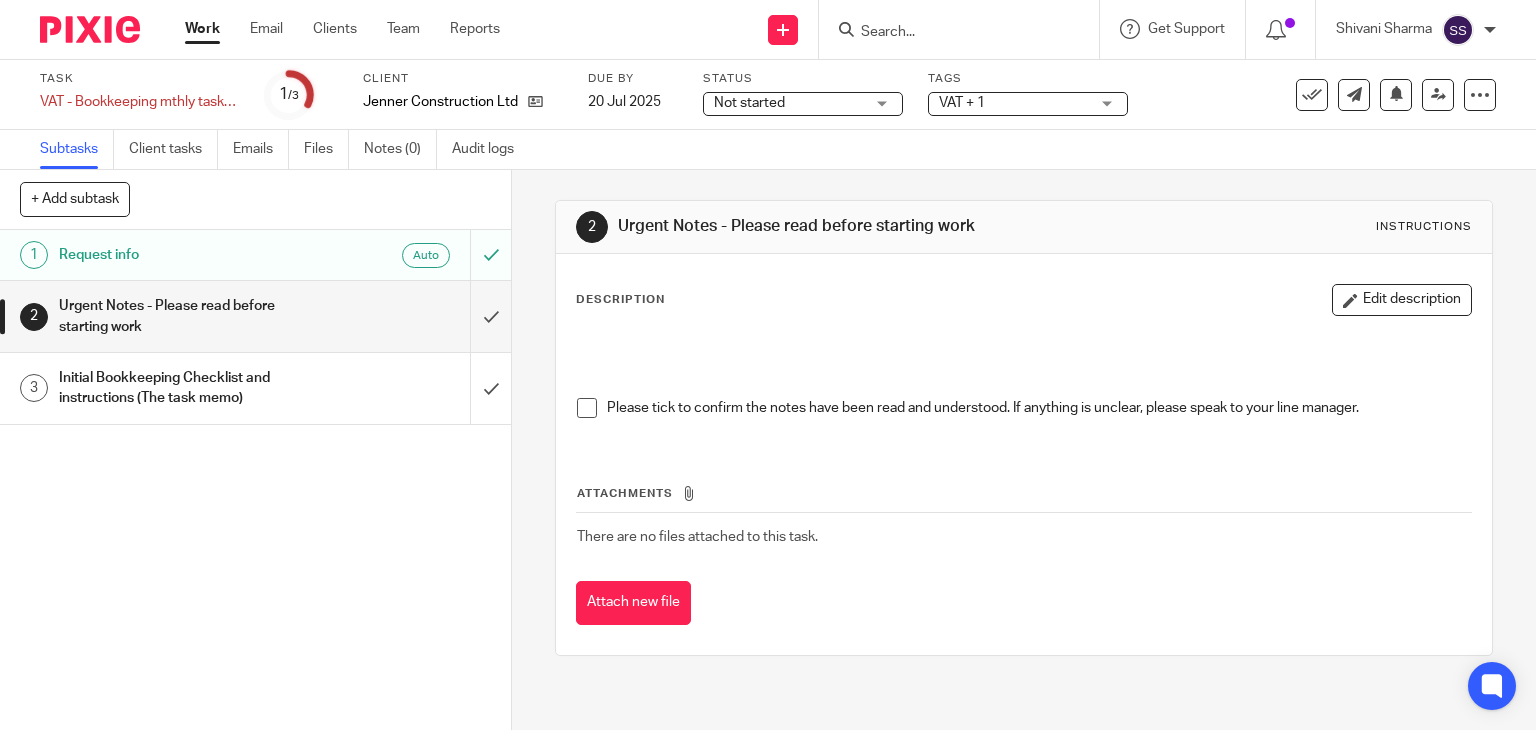 scroll, scrollTop: 0, scrollLeft: 0, axis: both 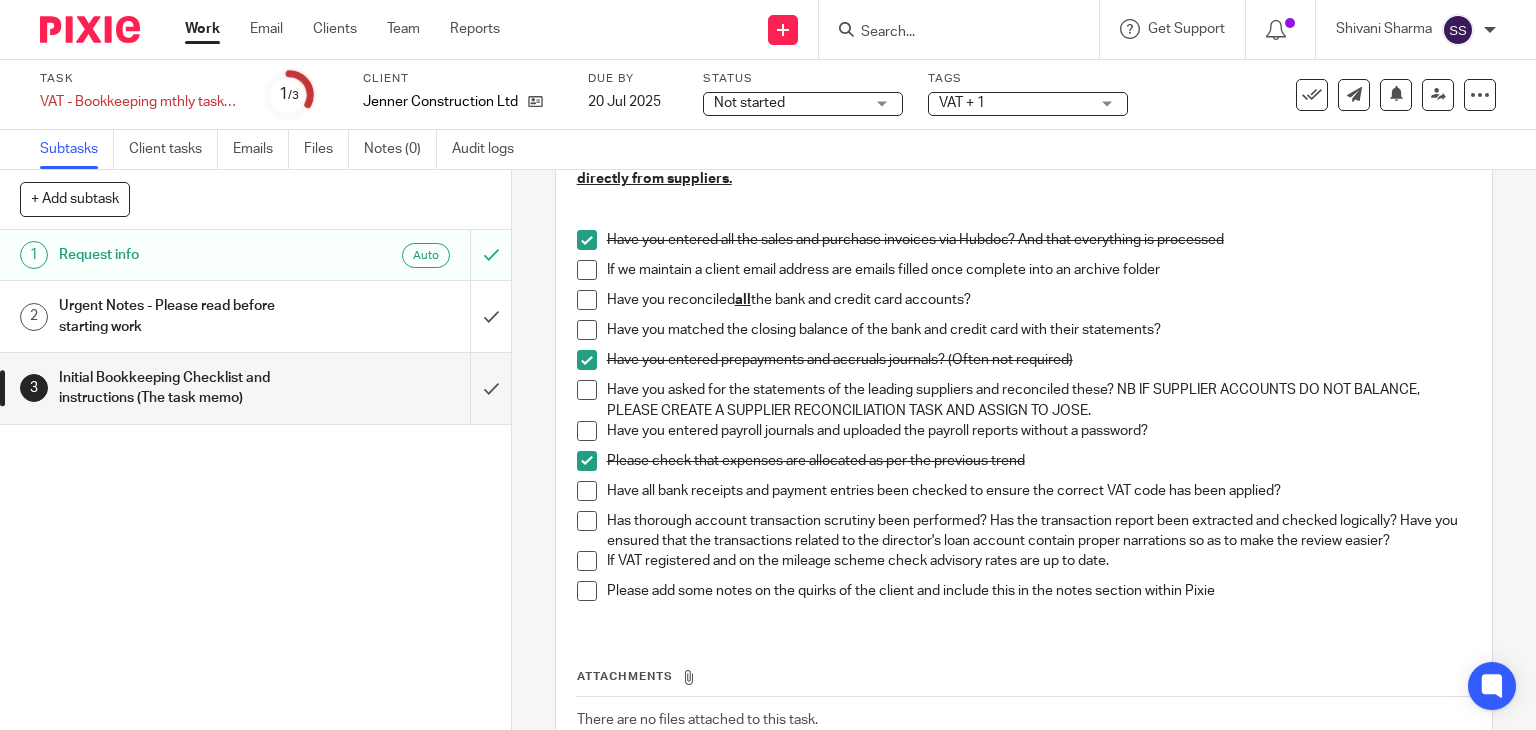 click at bounding box center (587, 270) 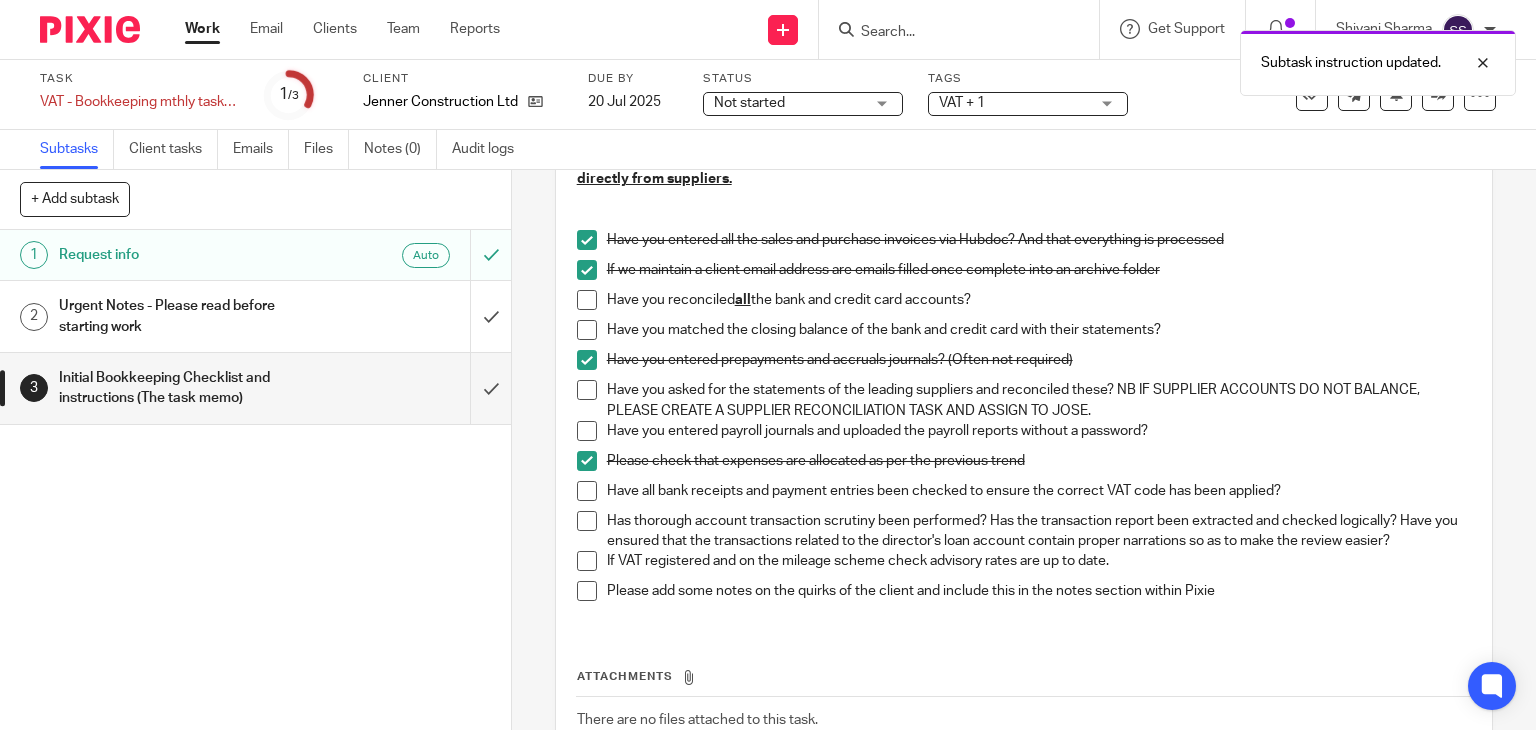 click at bounding box center (587, 300) 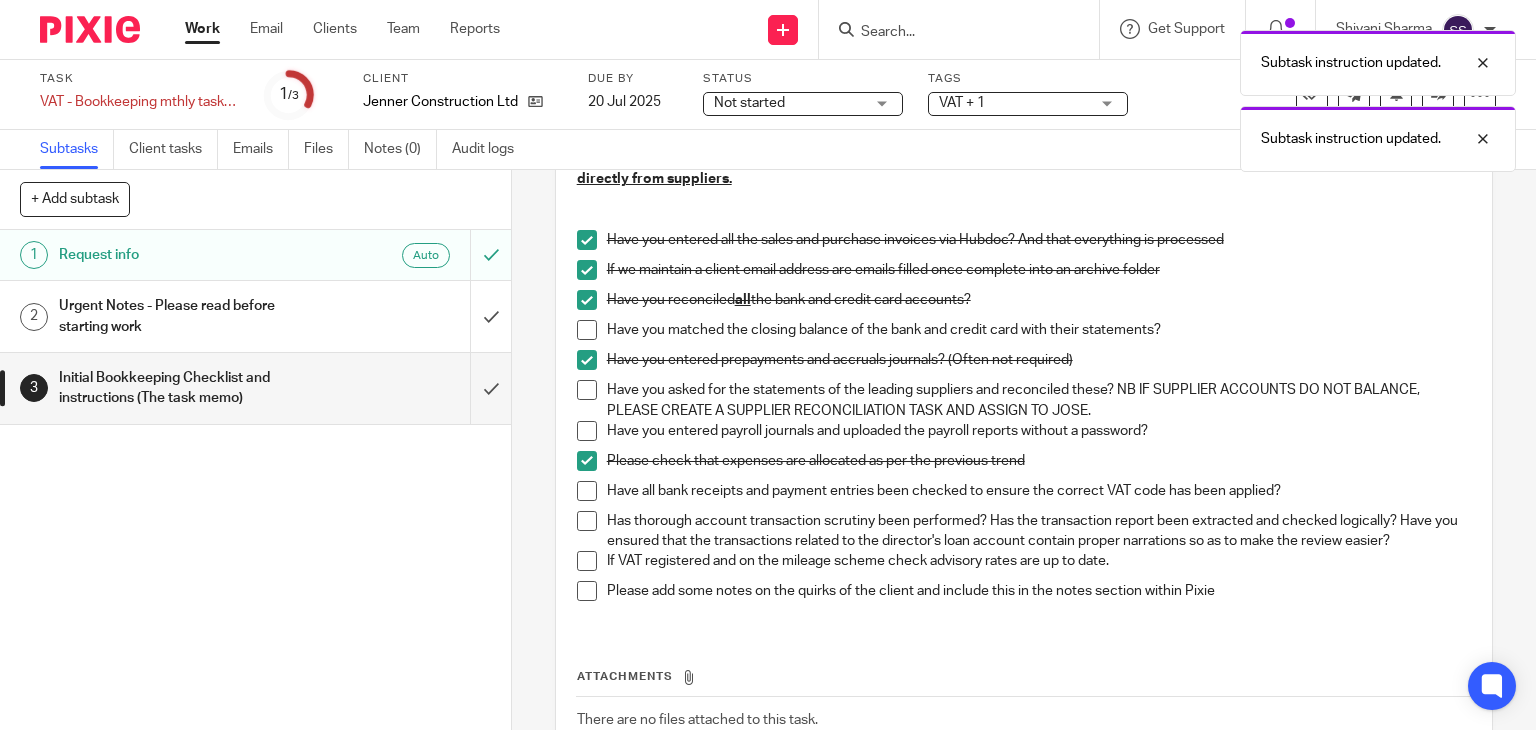 click on "Have you matched the closing balance of the bank and credit card with their statements?" at bounding box center [1024, 335] 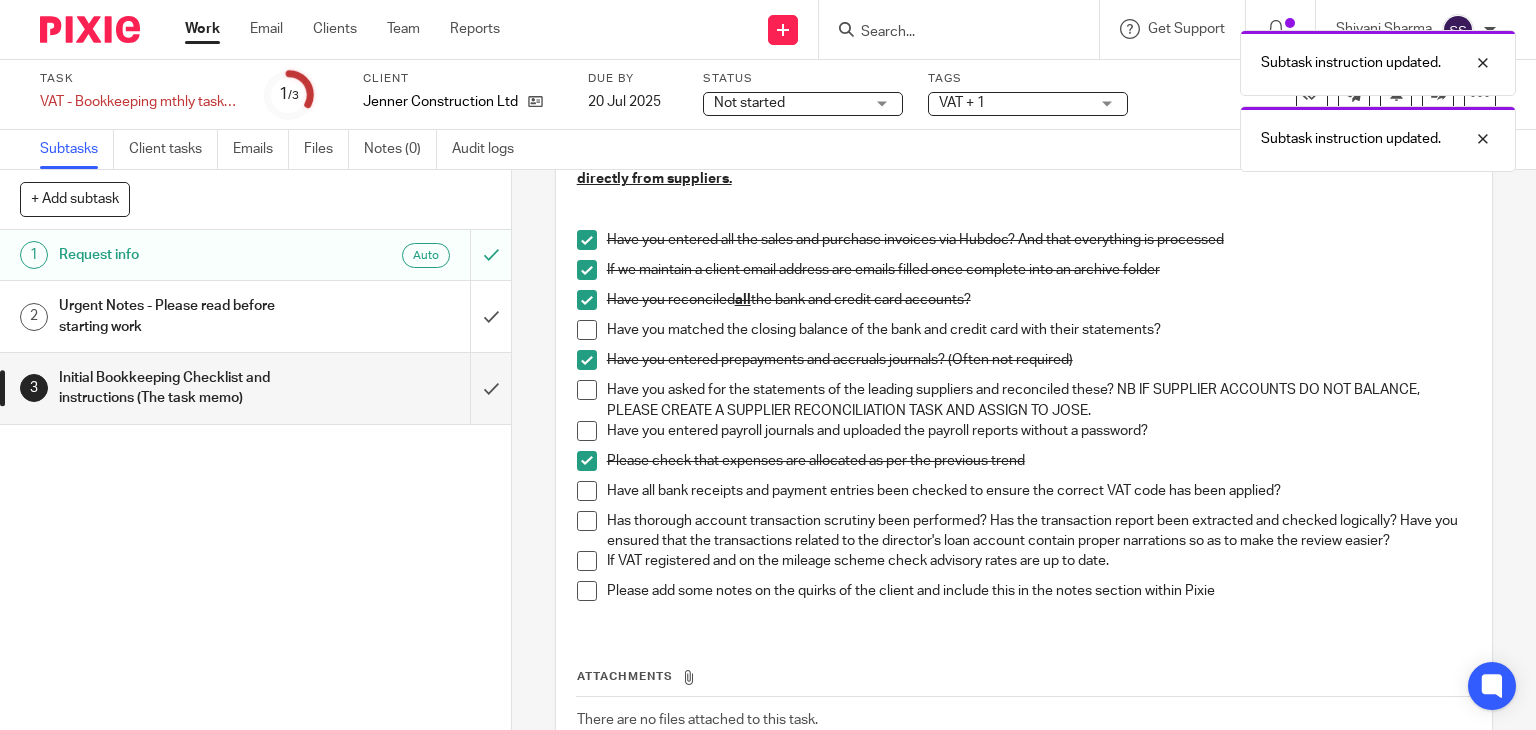 click at bounding box center (587, 390) 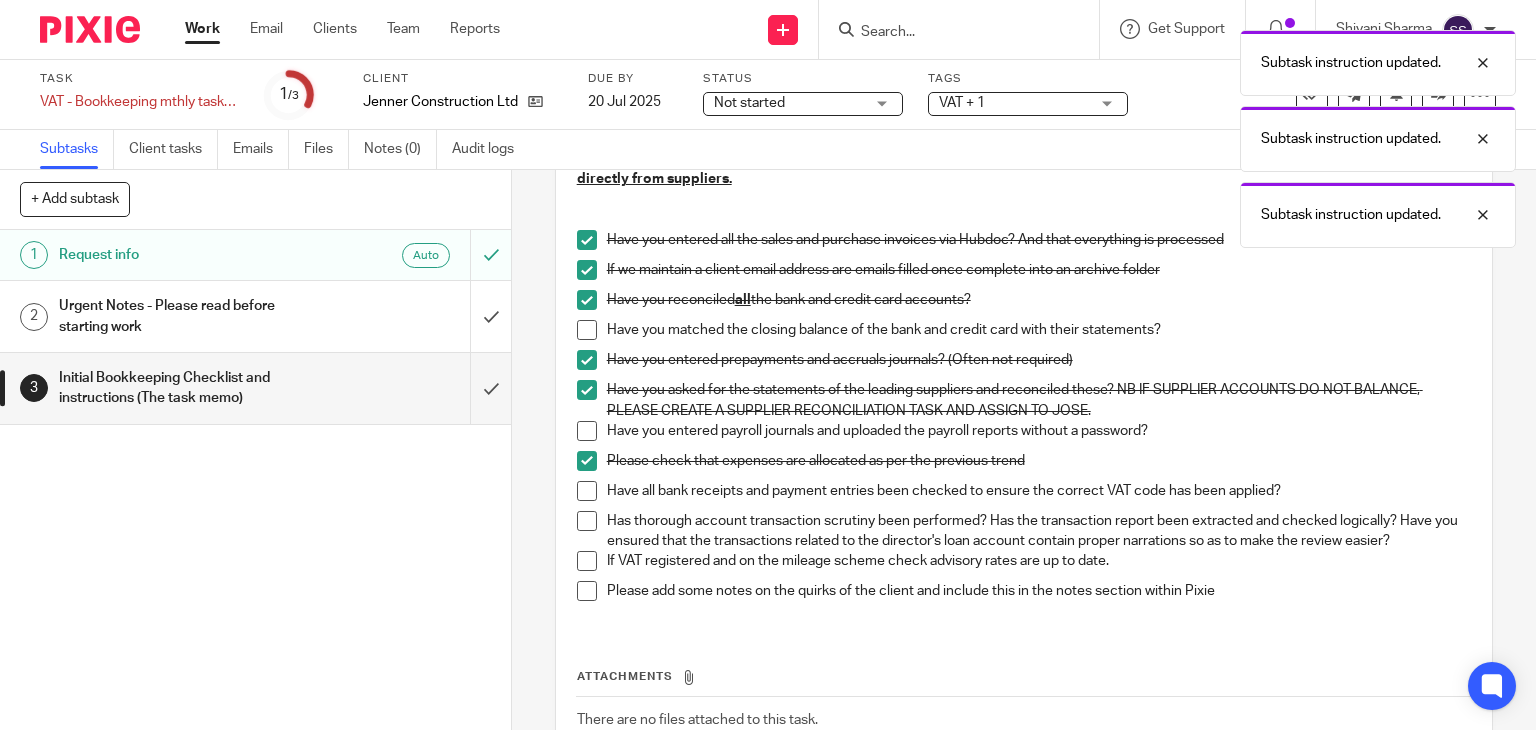click at bounding box center (587, 330) 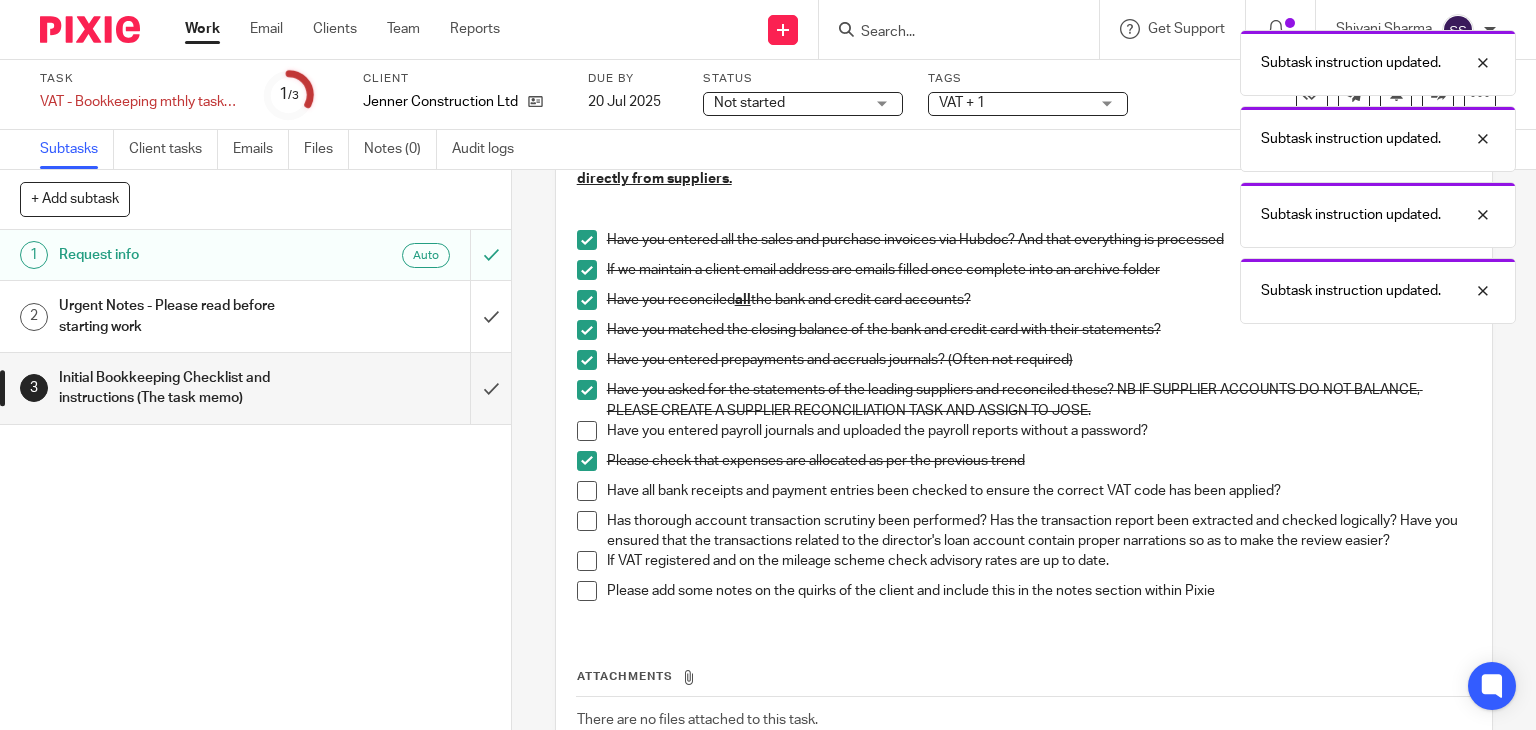 click at bounding box center (587, 431) 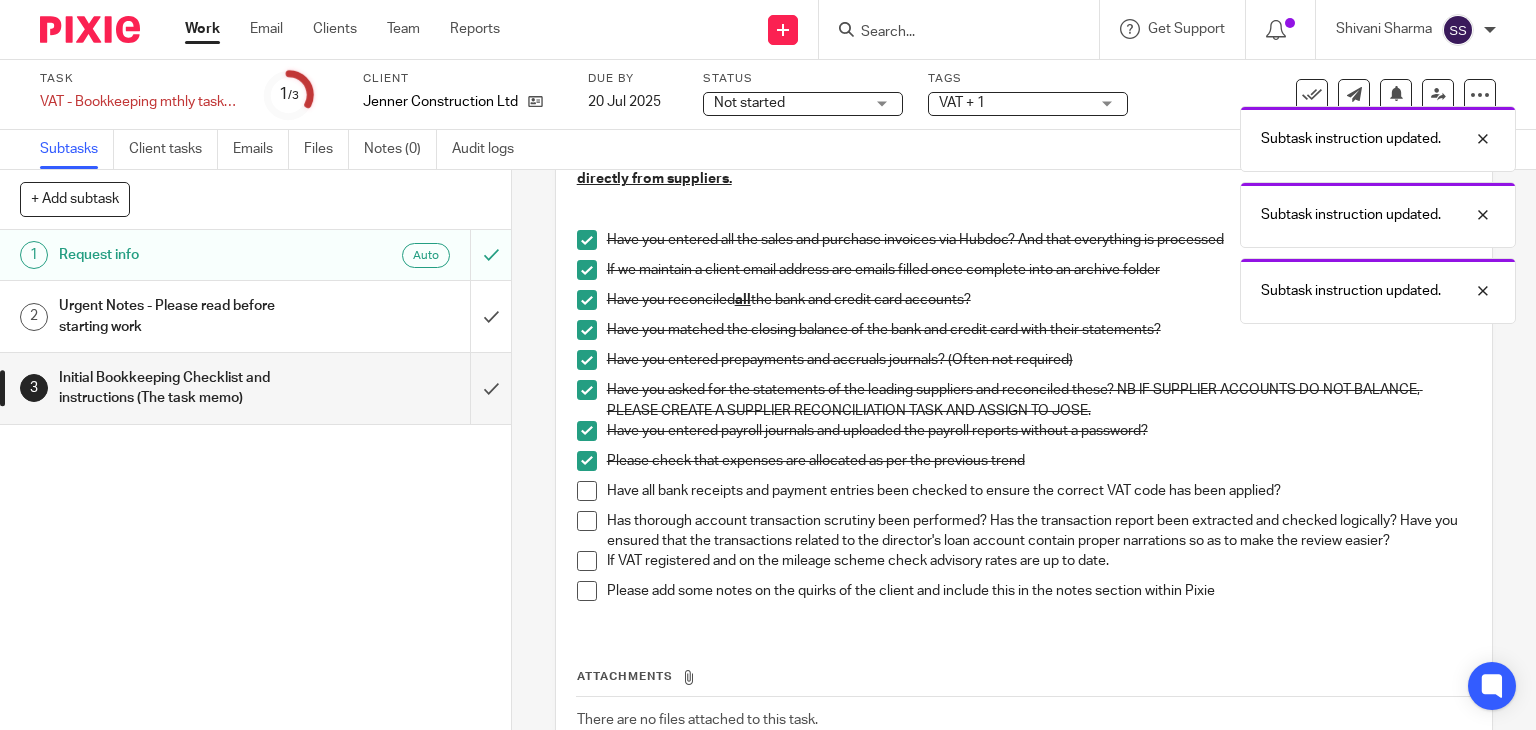 click at bounding box center [587, 491] 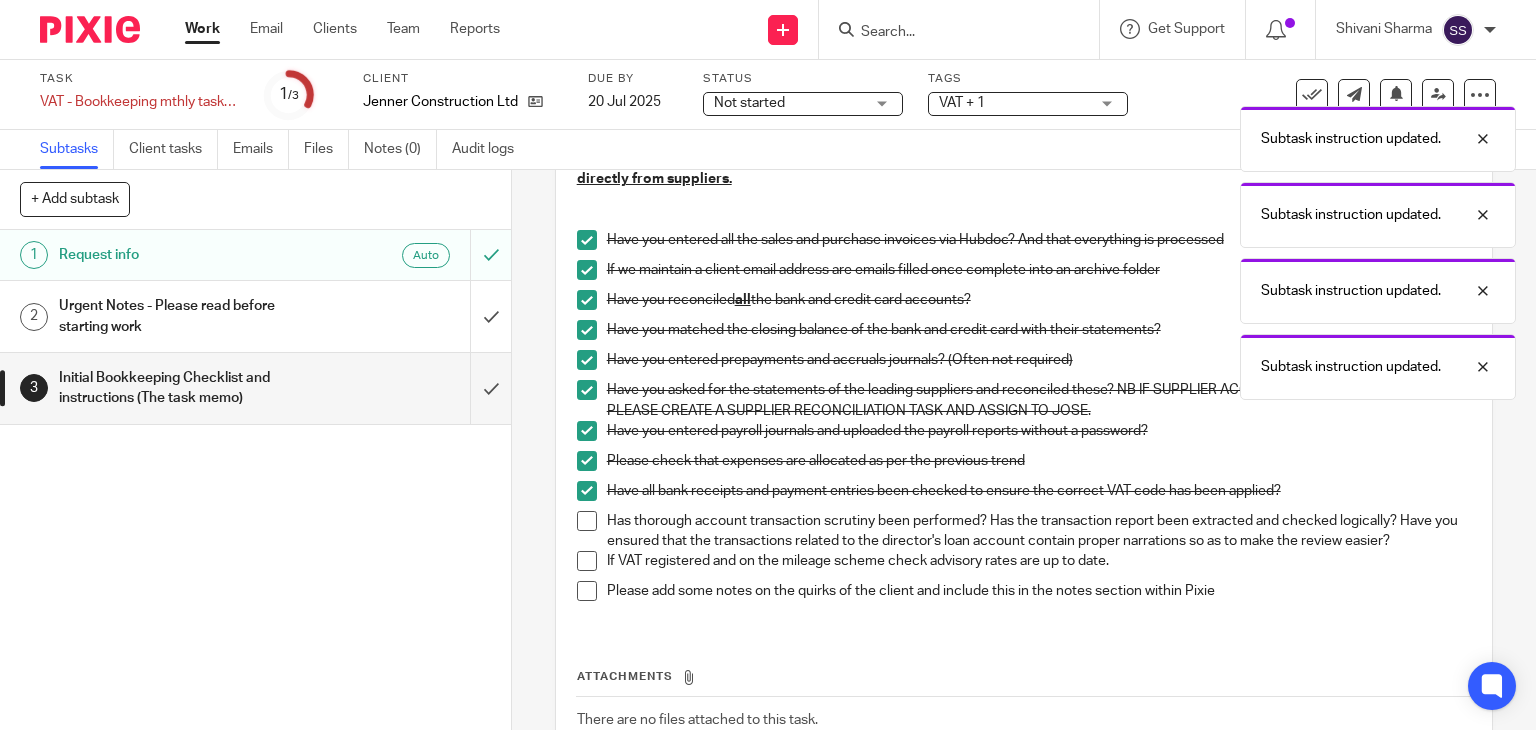 click at bounding box center (587, 521) 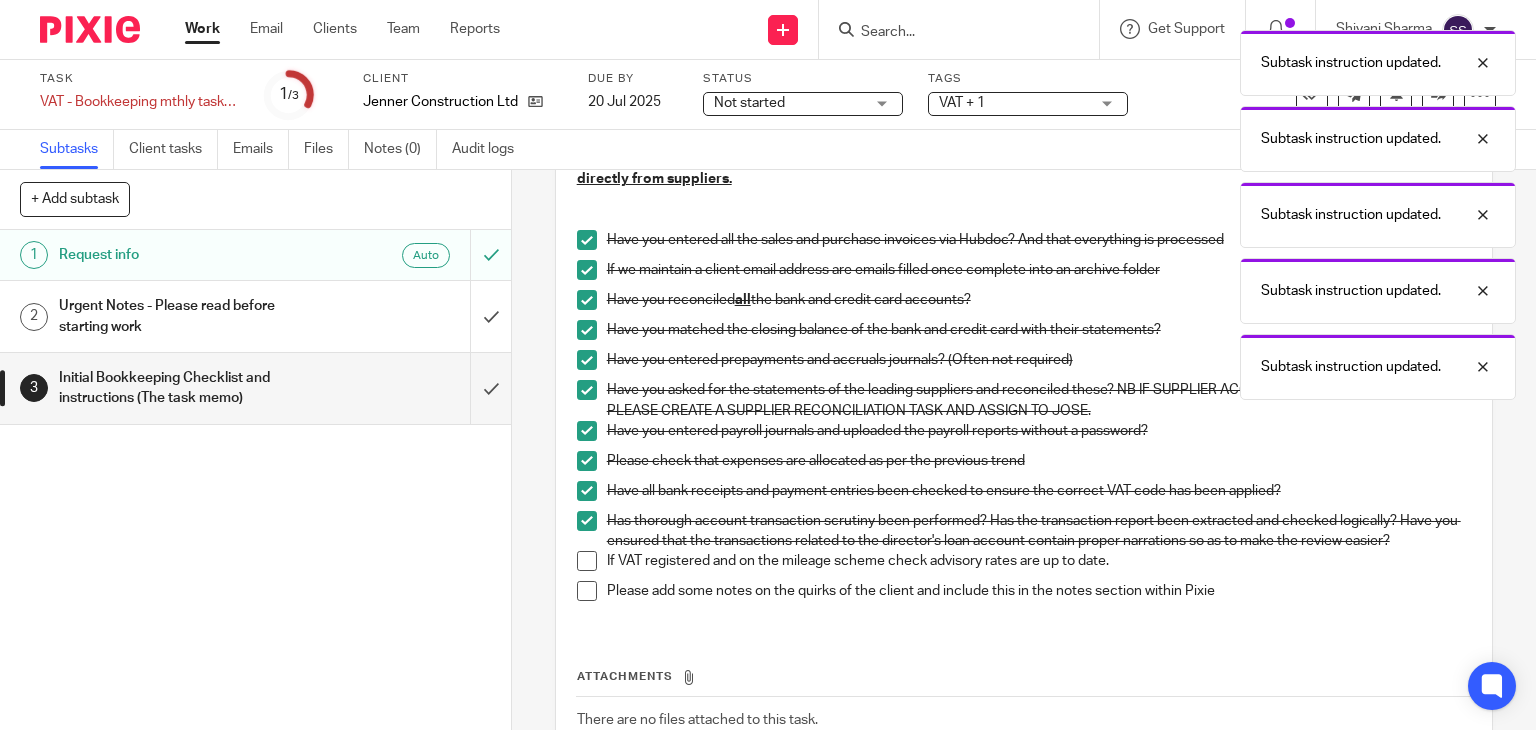 click at bounding box center (587, 561) 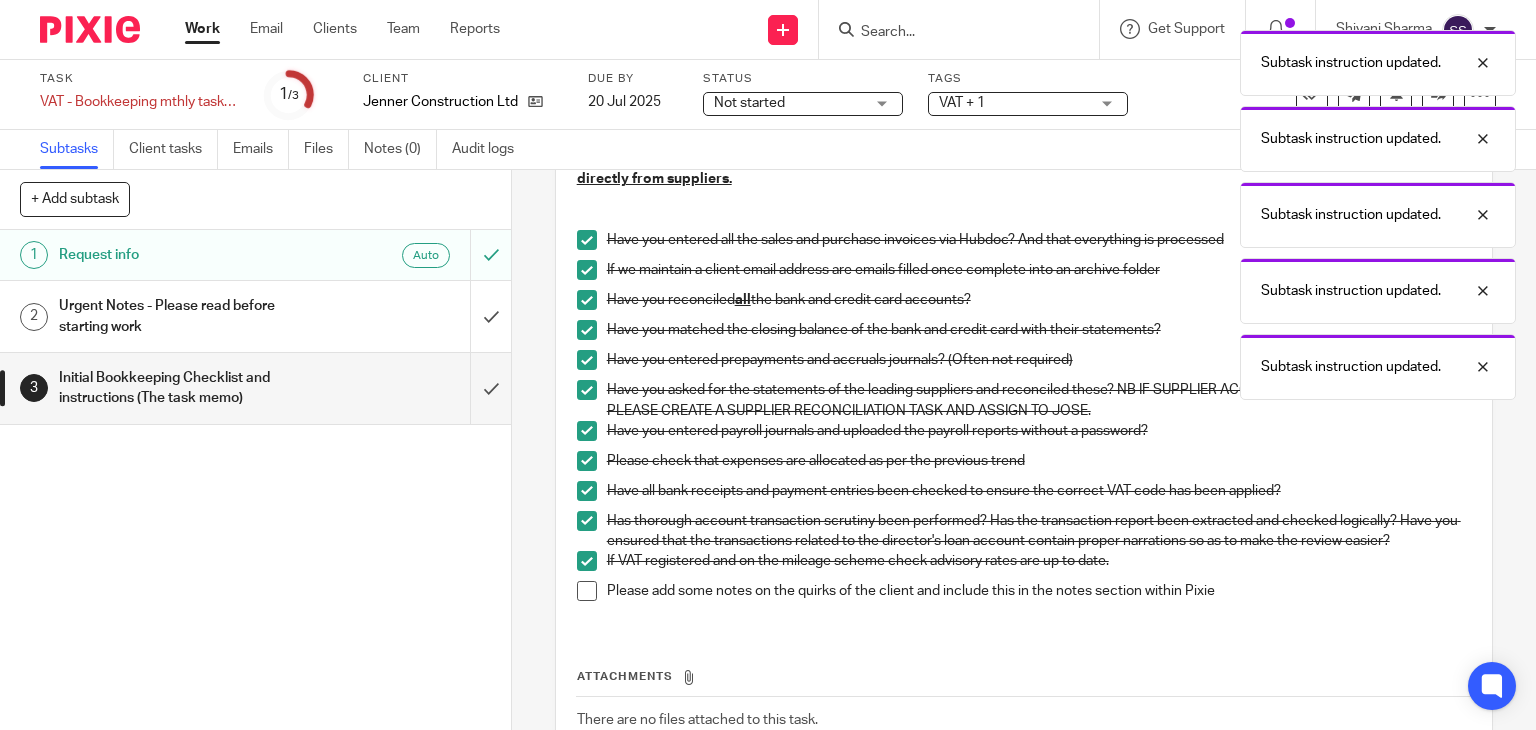 click at bounding box center (587, 591) 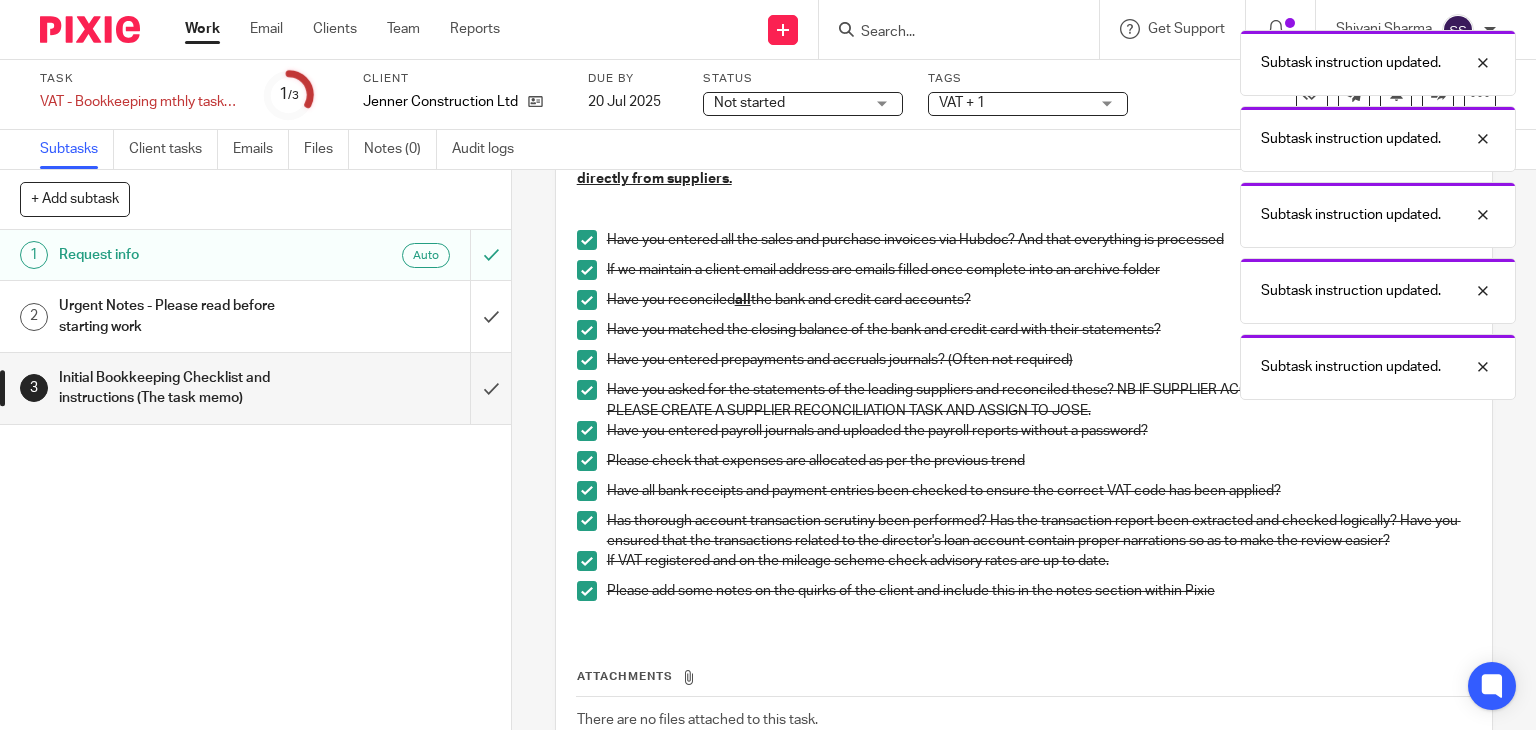 click on "Subtask instruction updated. Subtask instruction updated. Subtask instruction updated. Subtask instruction updated. Subtask instruction updated." at bounding box center (1142, 210) 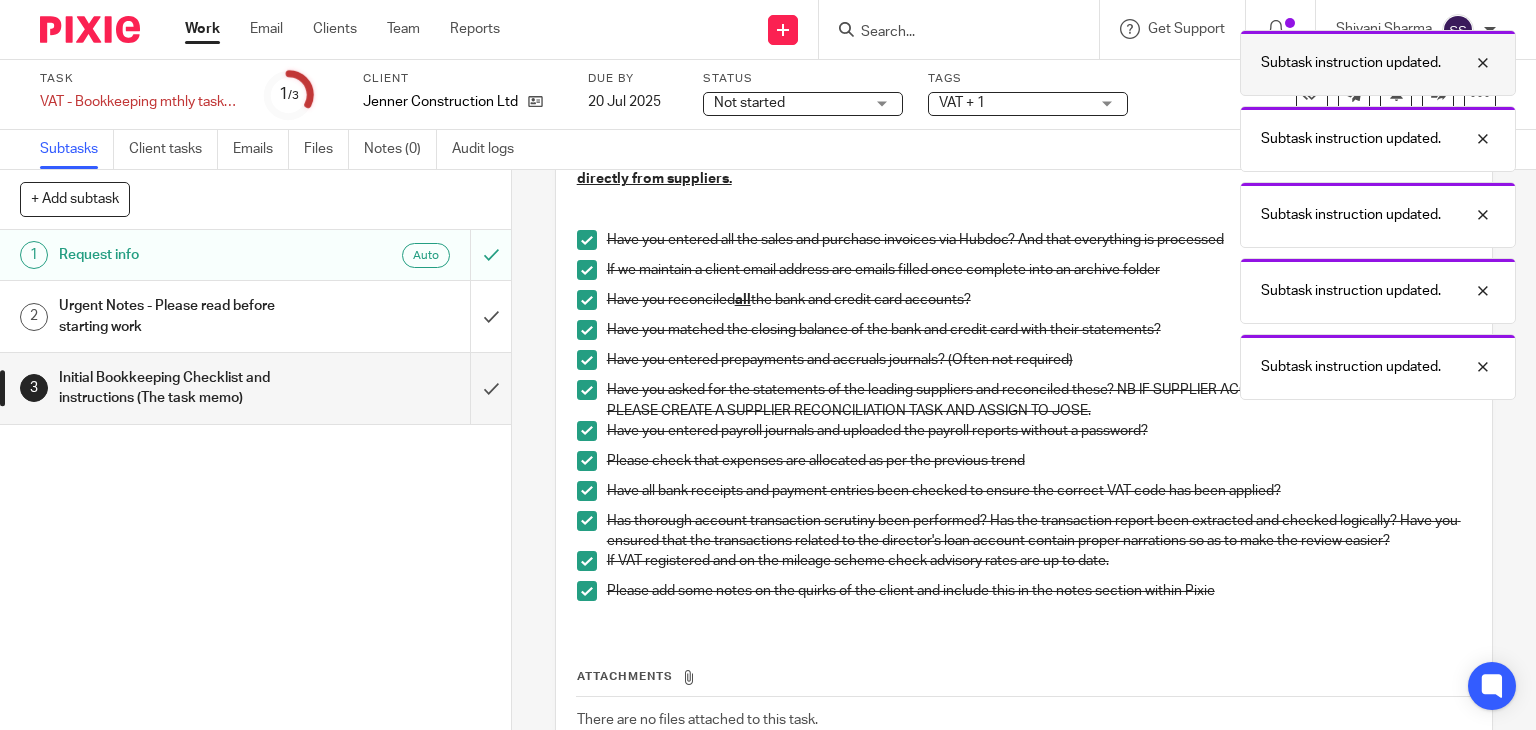click at bounding box center (1468, 63) 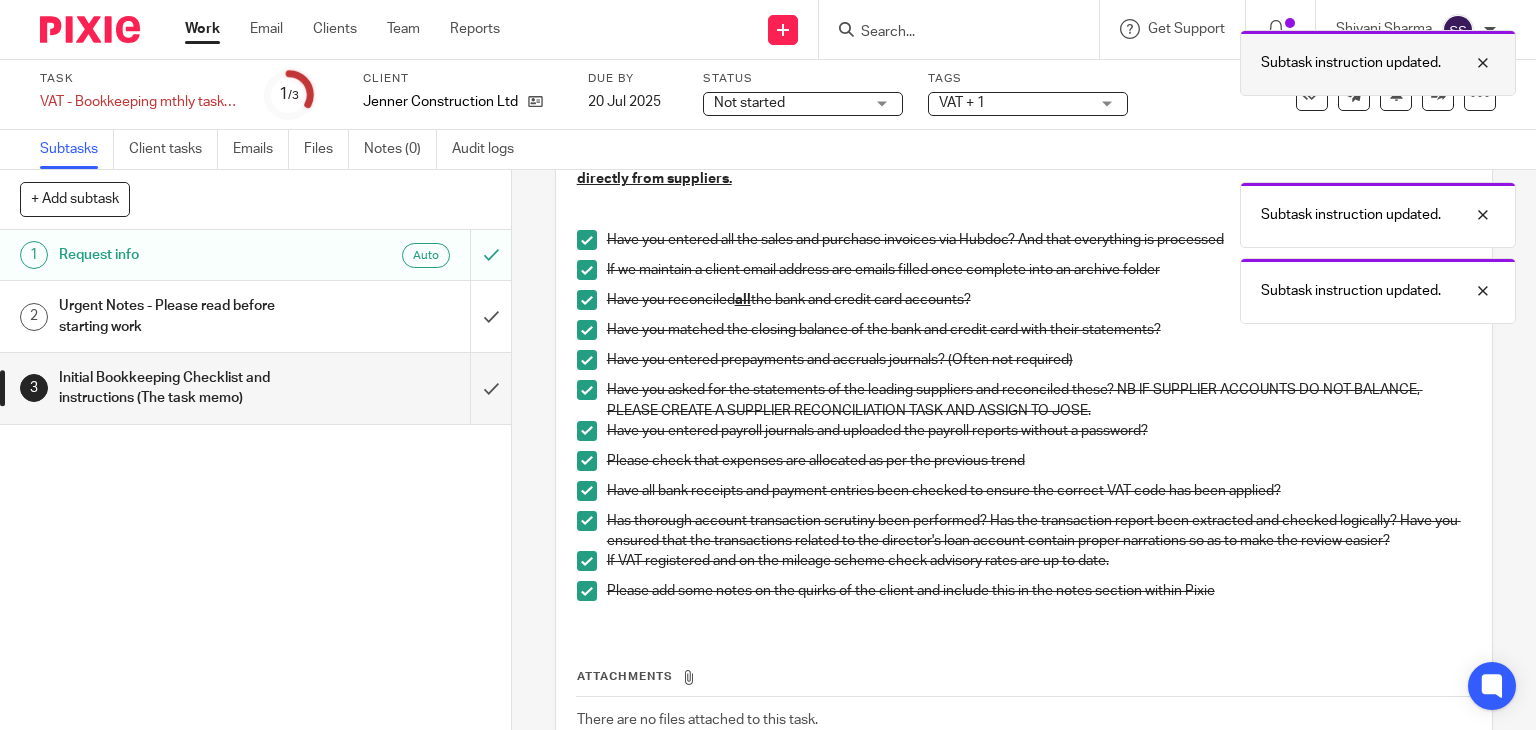 click at bounding box center (1468, 63) 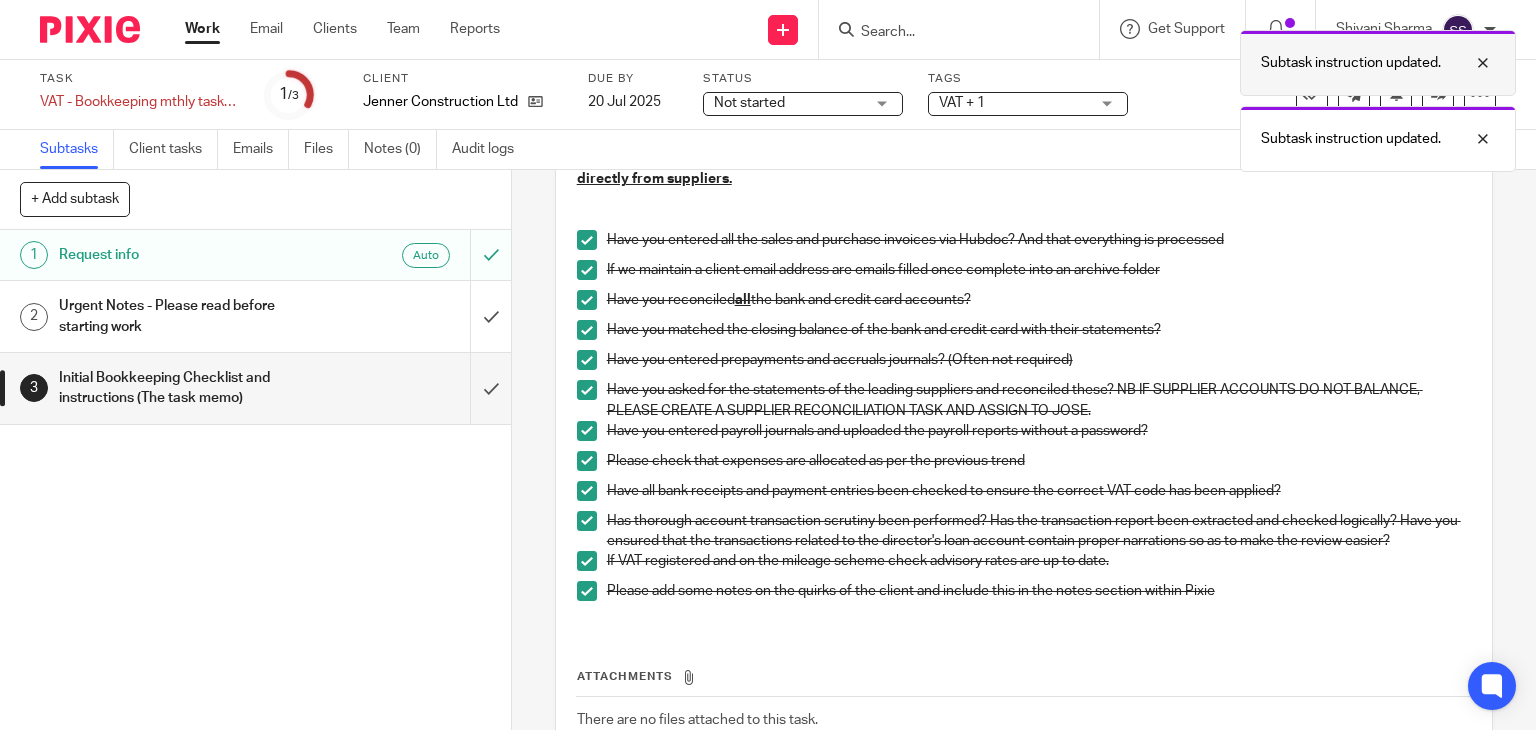 click at bounding box center (1468, 63) 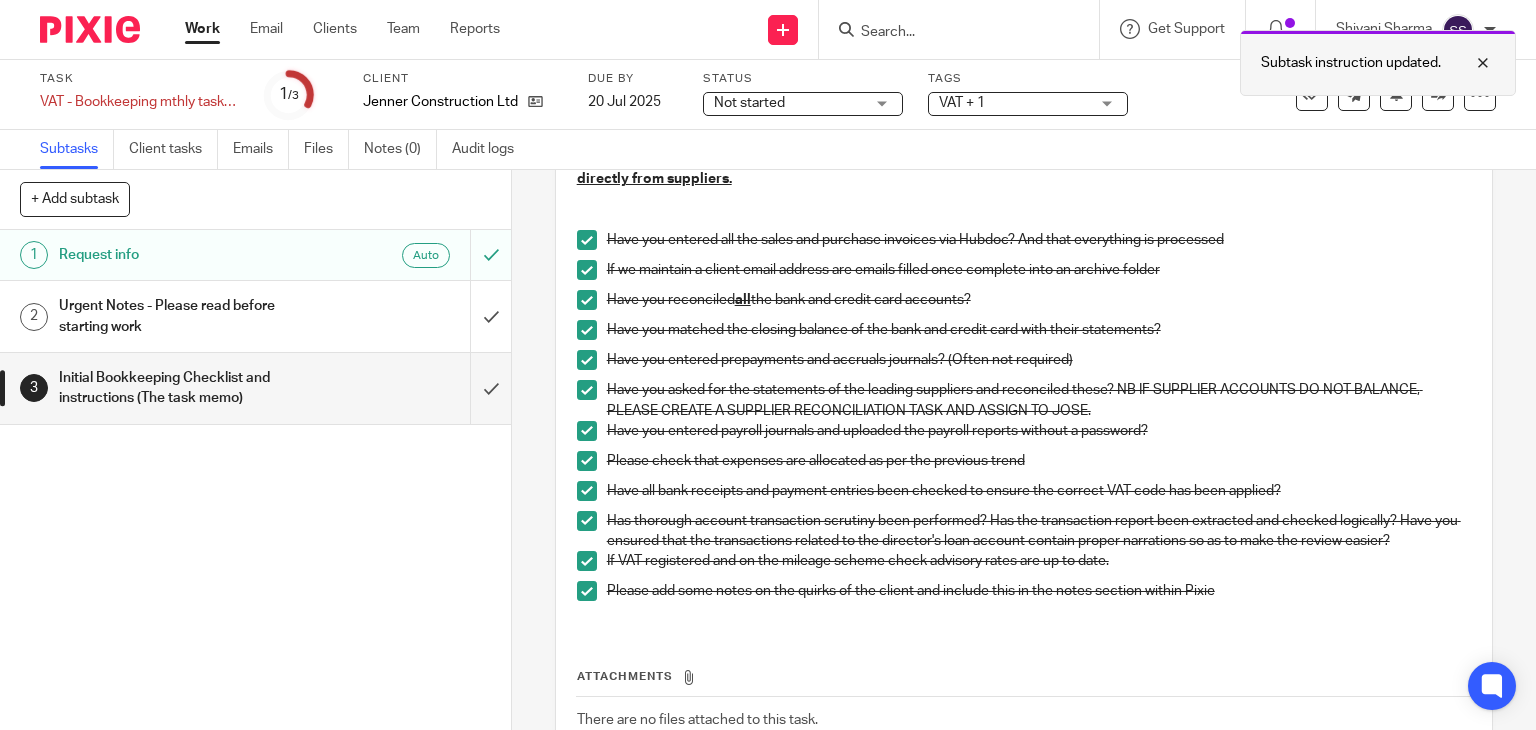 click on "Task
VAT - Bookkeeping mthly tasks - July 2025   Save
VAT - Bookkeeping mthly tasks - July 2025
1 /3
Client
Jenner Construction Ltd
Due by
20 Jul 2025
Status
Not started
Not started
Not started
In progress
Waiting for Client
1
Tags
VAT + 1
Urgent
Waiting for client
Annual accounts
VAT
Other compliance
Payroll
Bookkeeping
Advisory
Personal tax
1 - Job in" at bounding box center (768, 95) 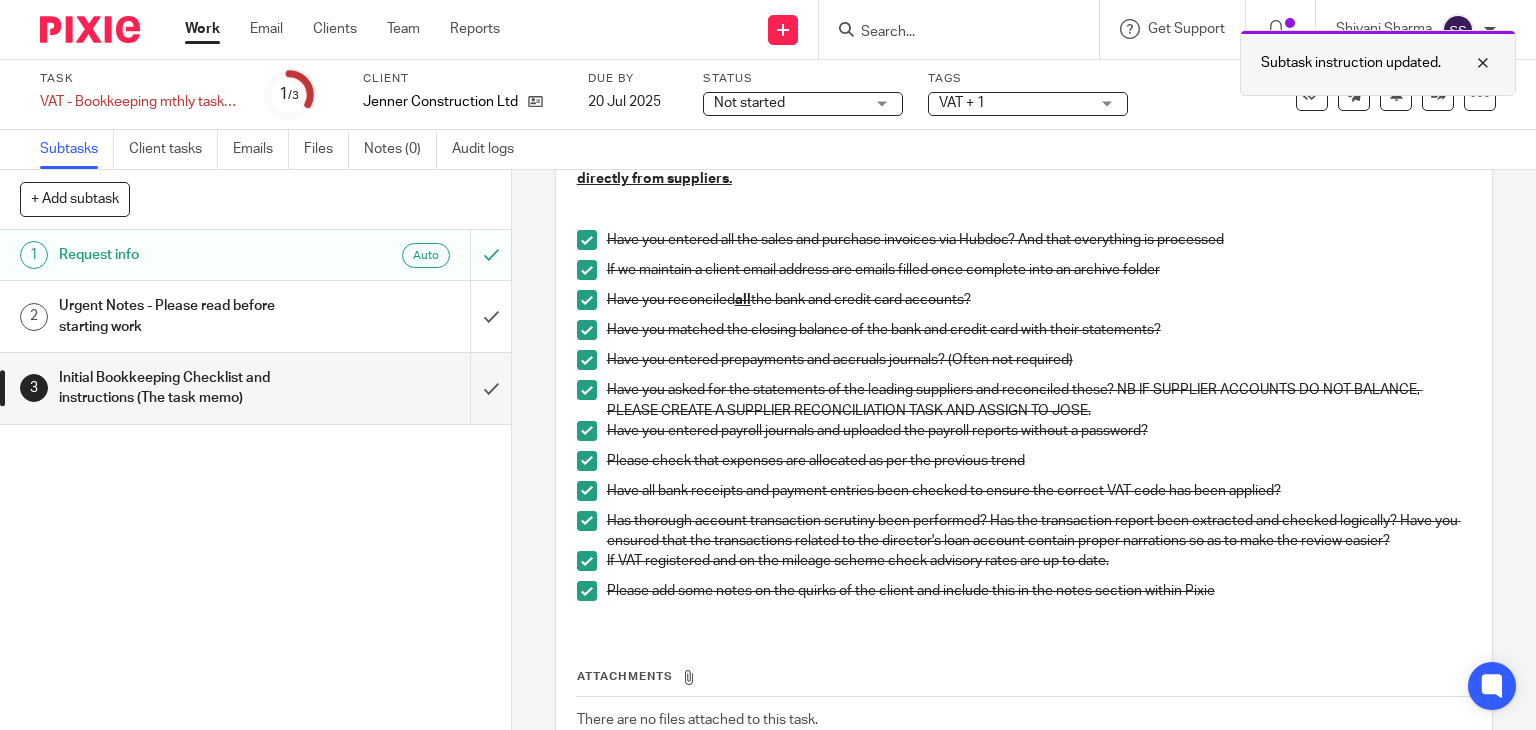 click at bounding box center (1468, 63) 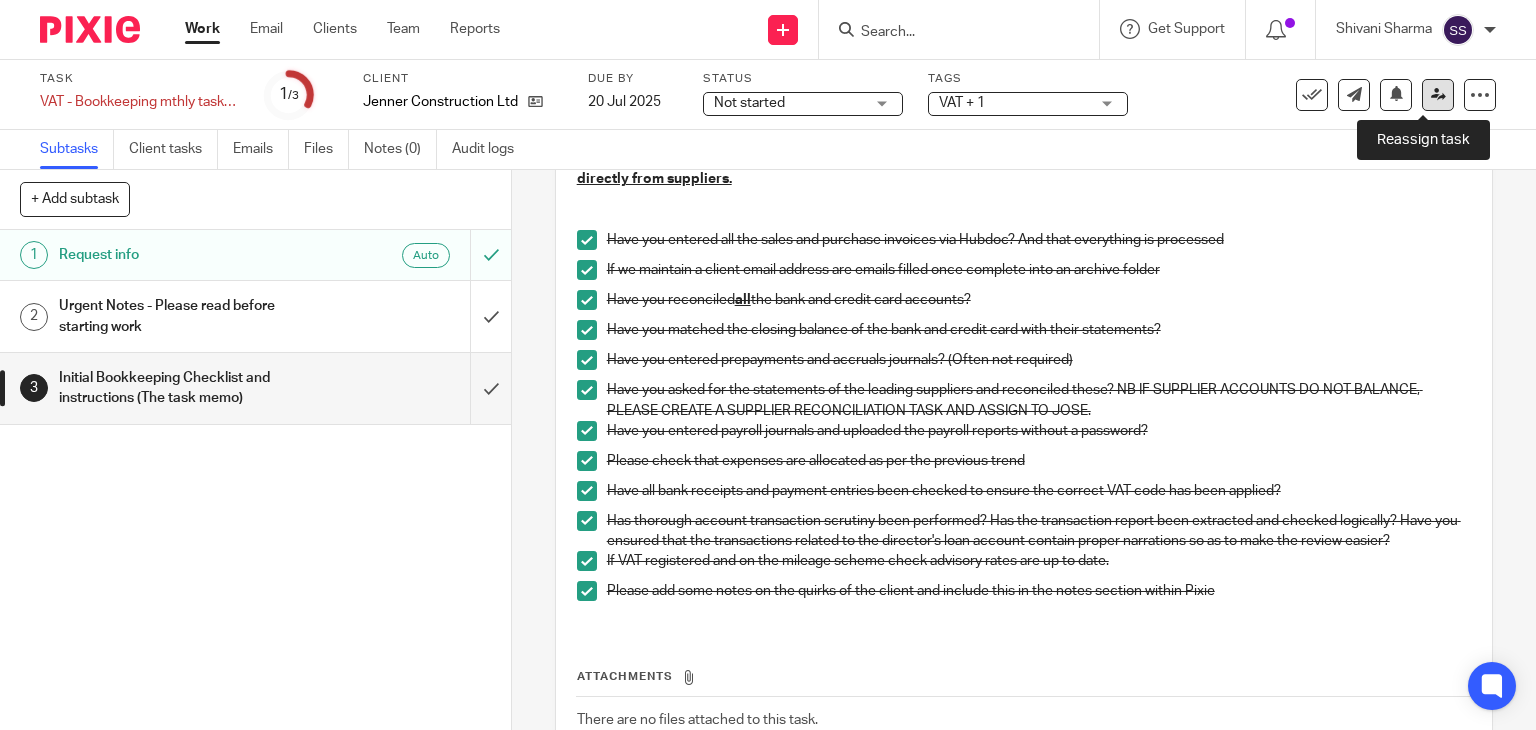 click at bounding box center [1438, 94] 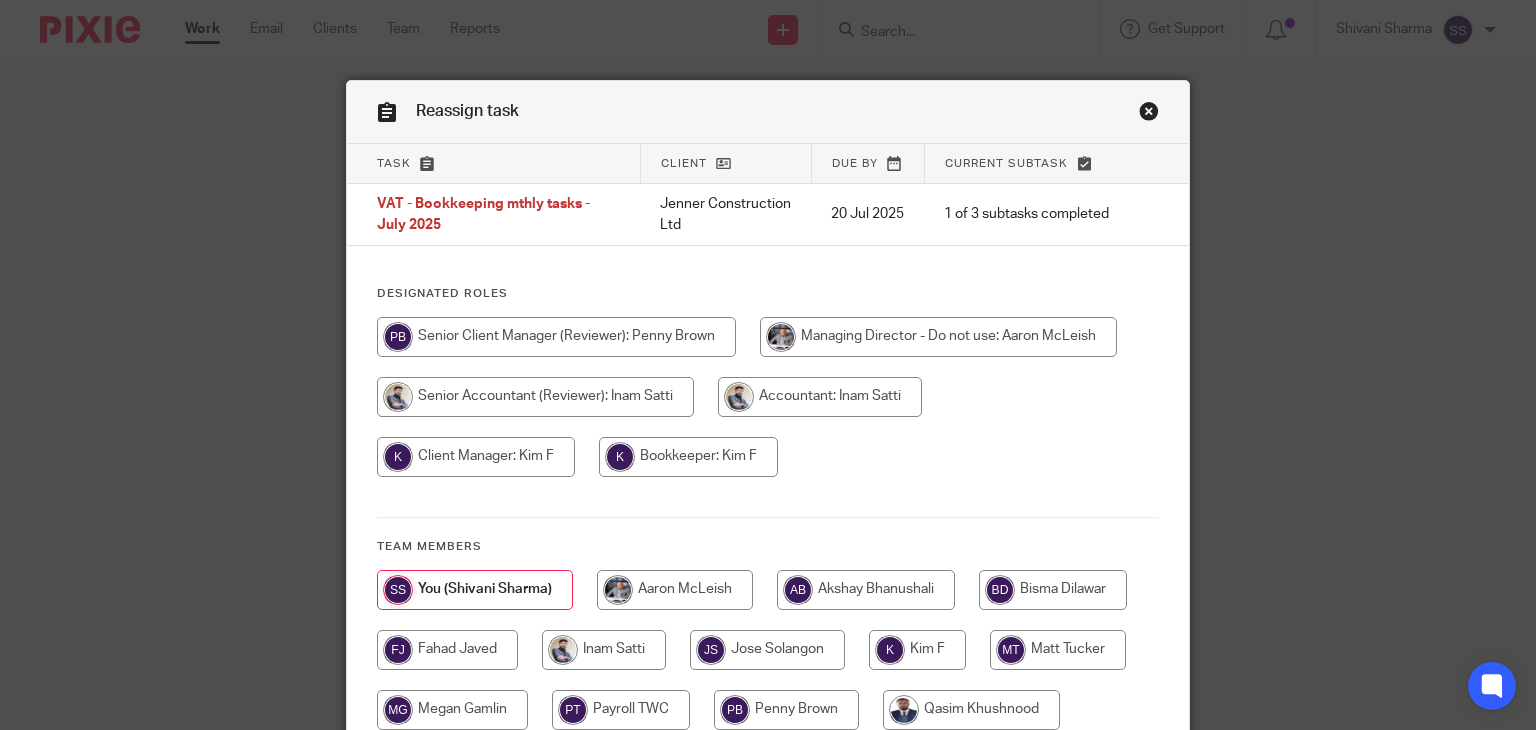 scroll, scrollTop: 0, scrollLeft: 0, axis: both 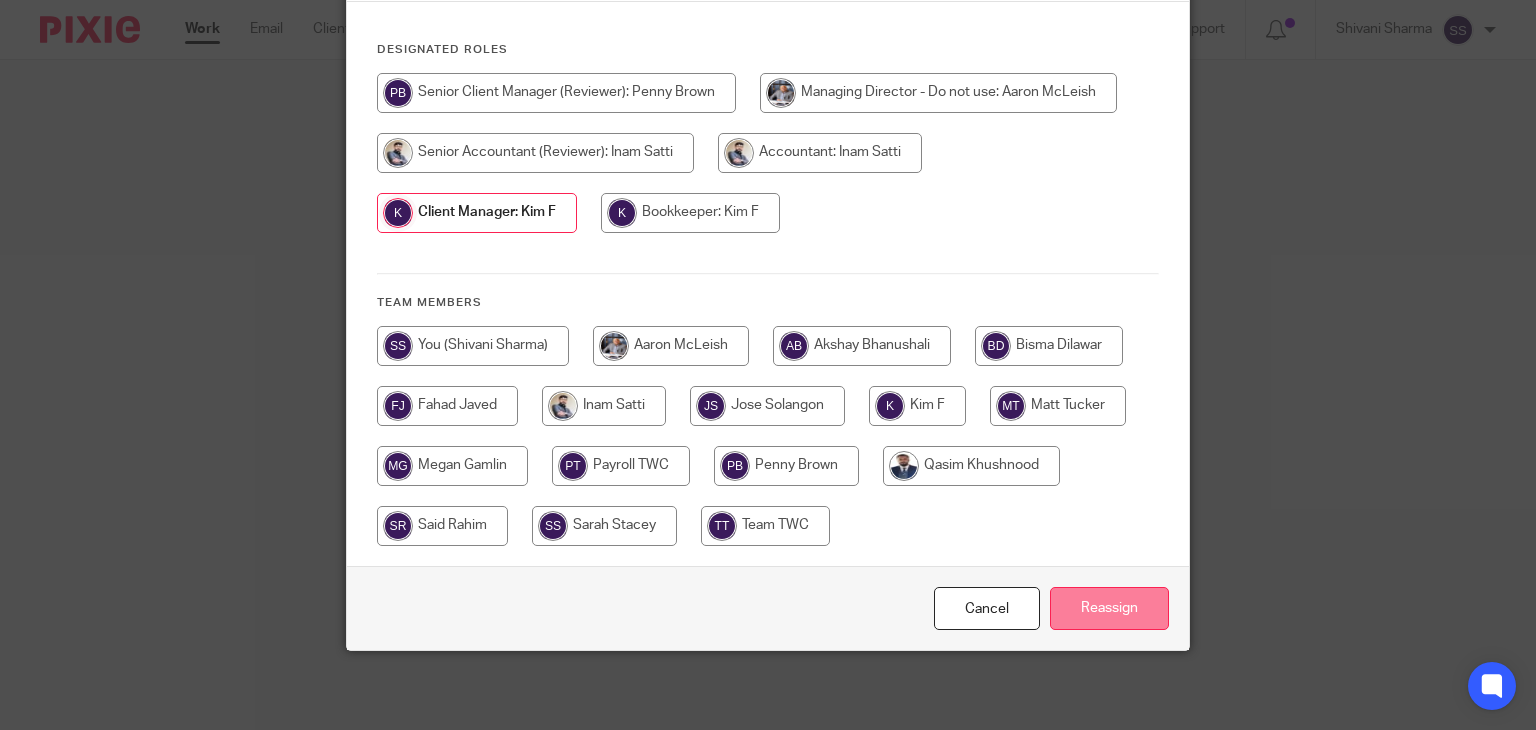 click on "Reassign" at bounding box center (1109, 608) 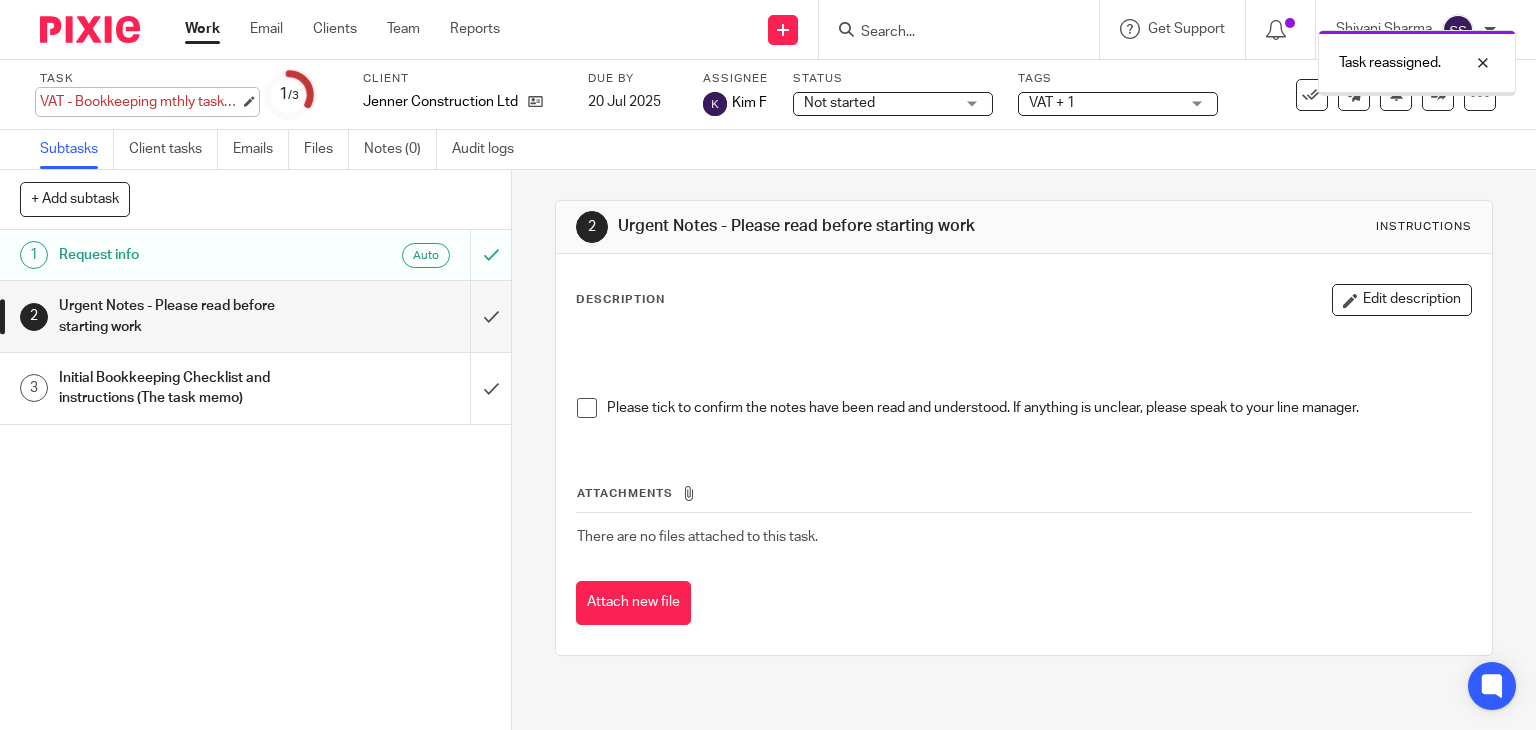 scroll, scrollTop: 0, scrollLeft: 0, axis: both 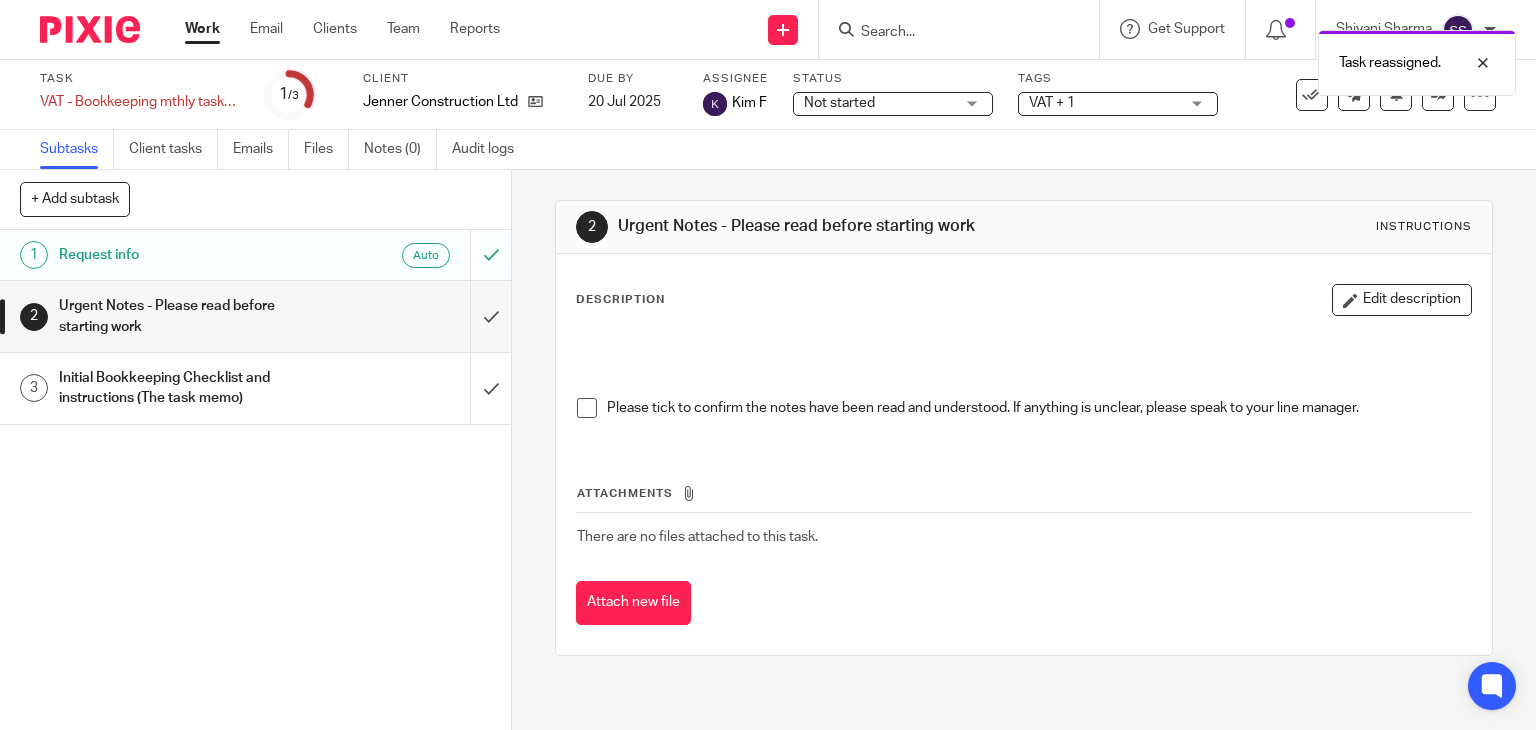 click on "Work" at bounding box center [202, 29] 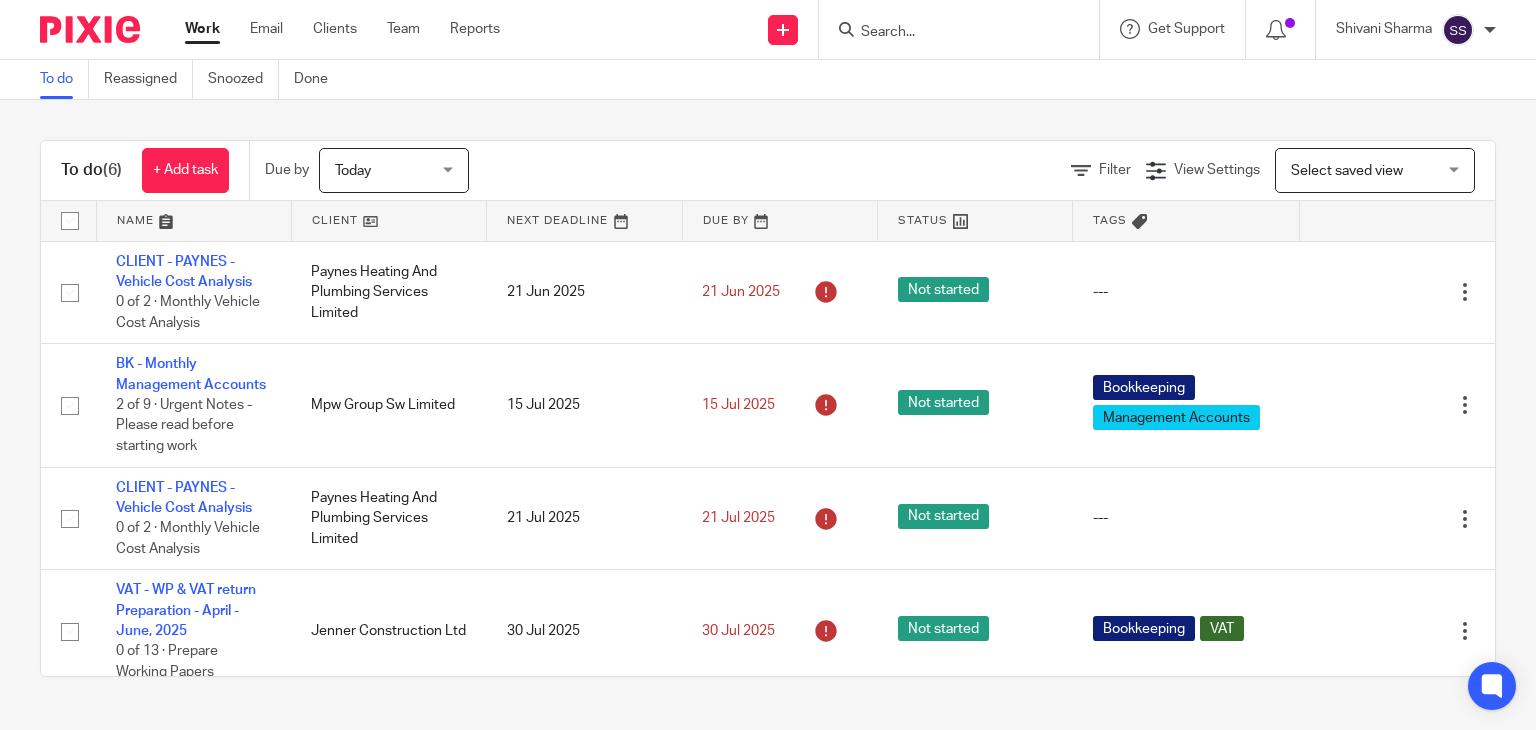 scroll, scrollTop: 0, scrollLeft: 0, axis: both 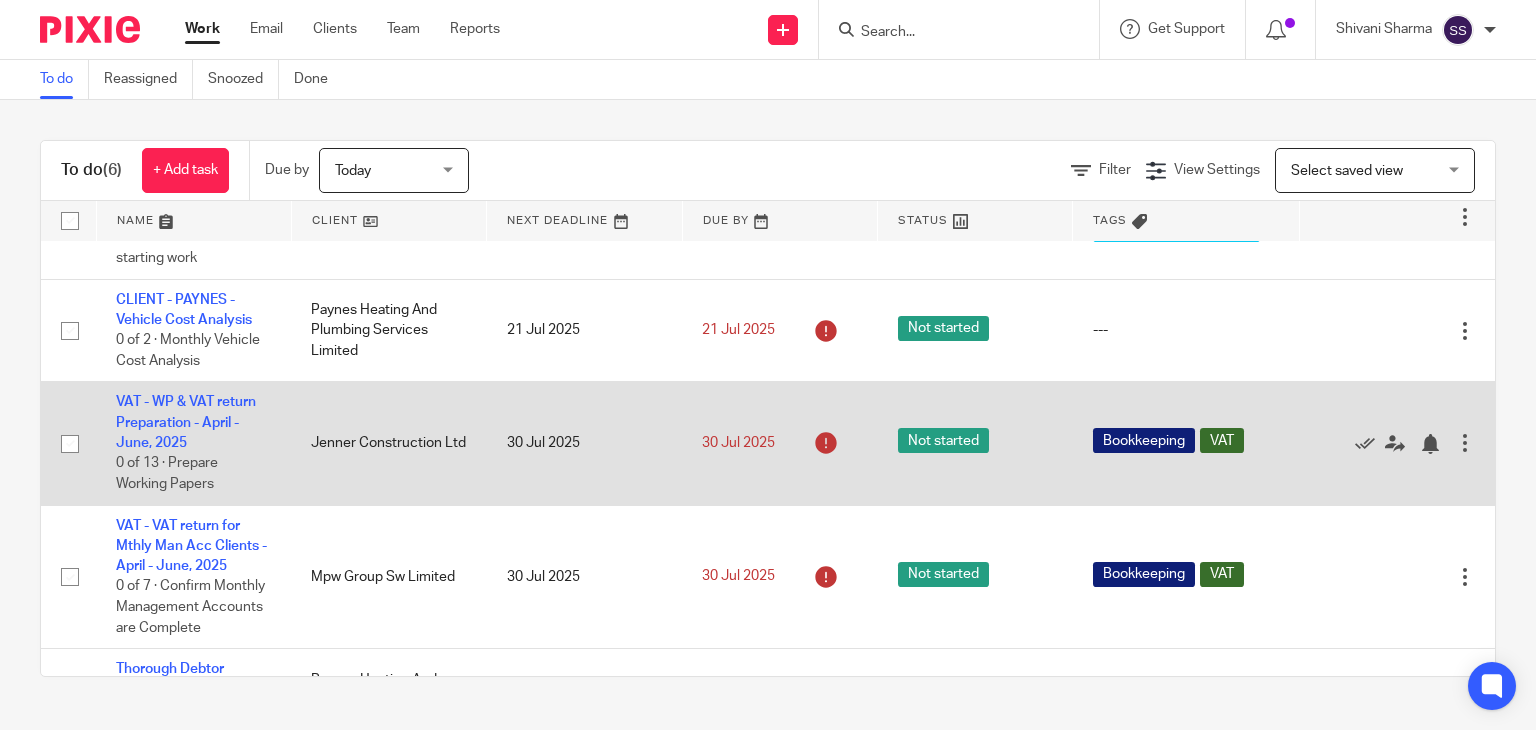 click on "VAT - WP & VAT return Preparation - [MONTH] - [YEAR]
0
of
13 ·
Prepare Working Papers" at bounding box center [193, 443] 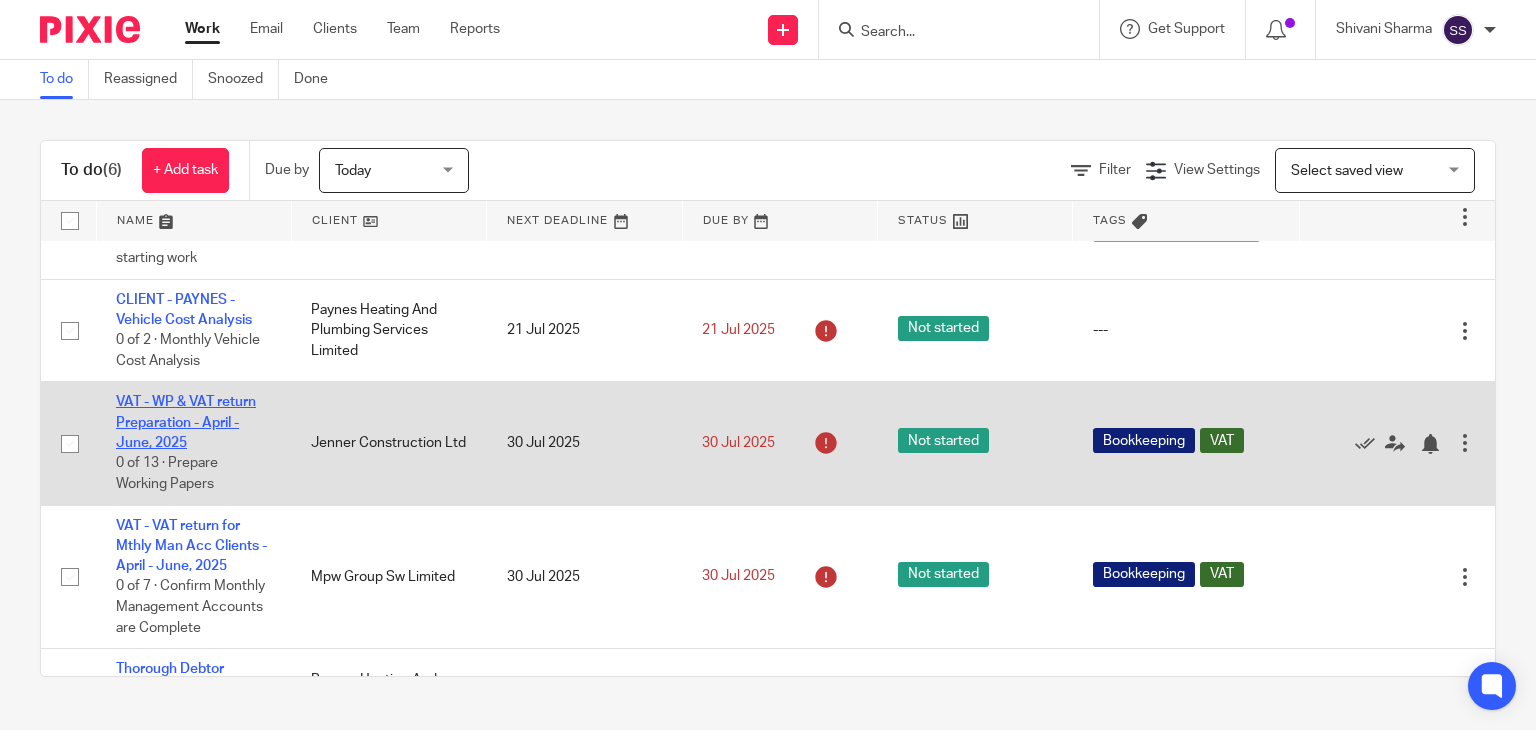 click on "VAT - WP & VAT return Preparation - April - June, 2025" at bounding box center [186, 422] 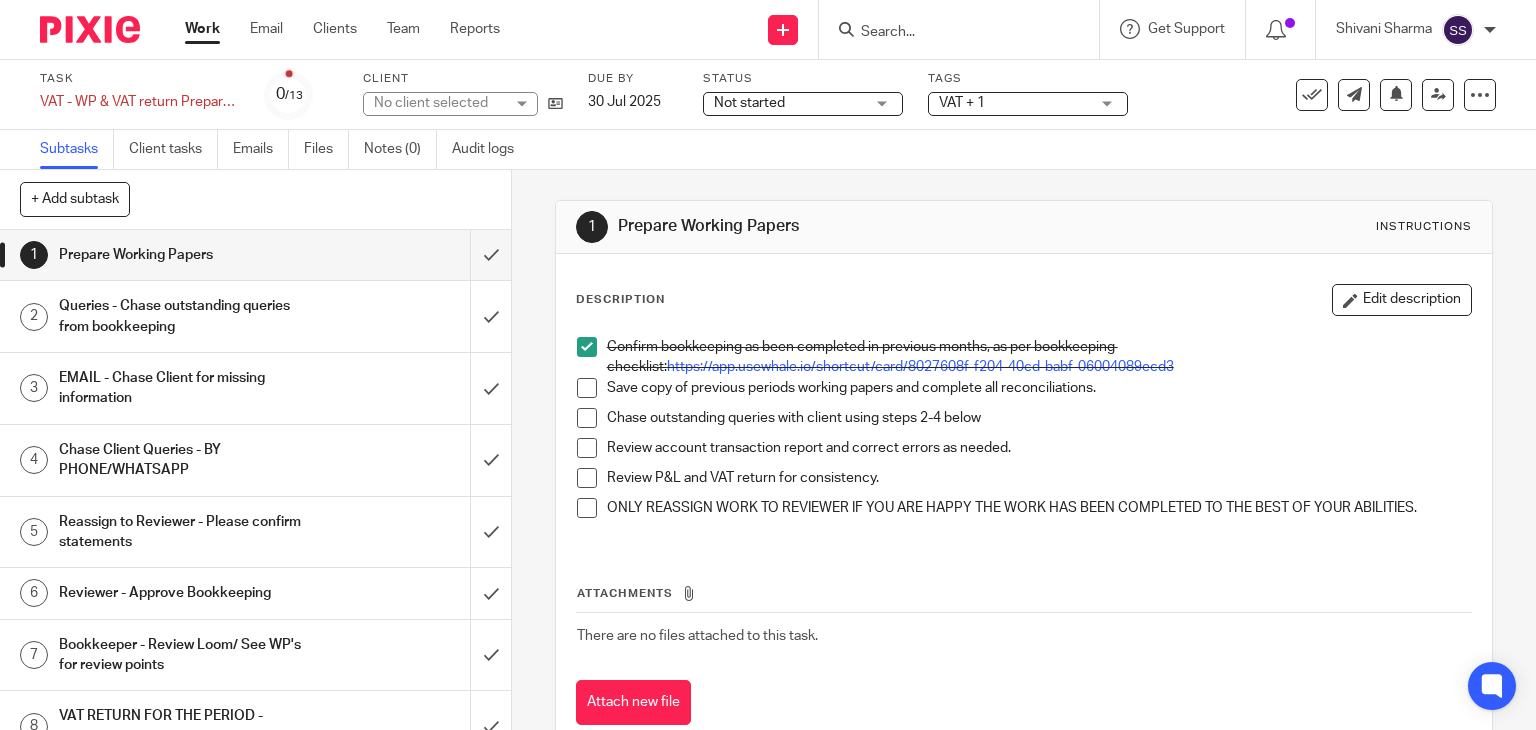 scroll, scrollTop: 0, scrollLeft: 0, axis: both 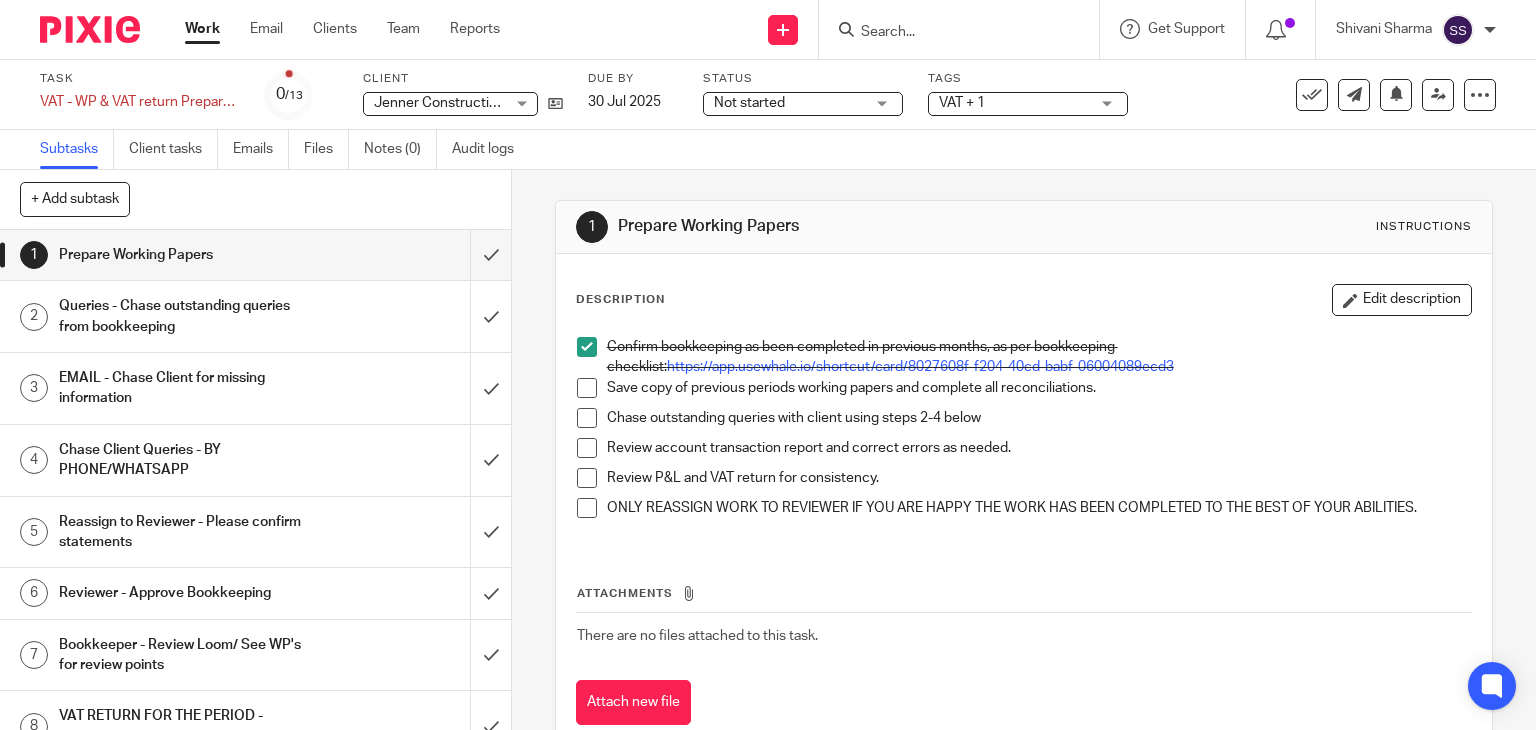 click at bounding box center [587, 388] 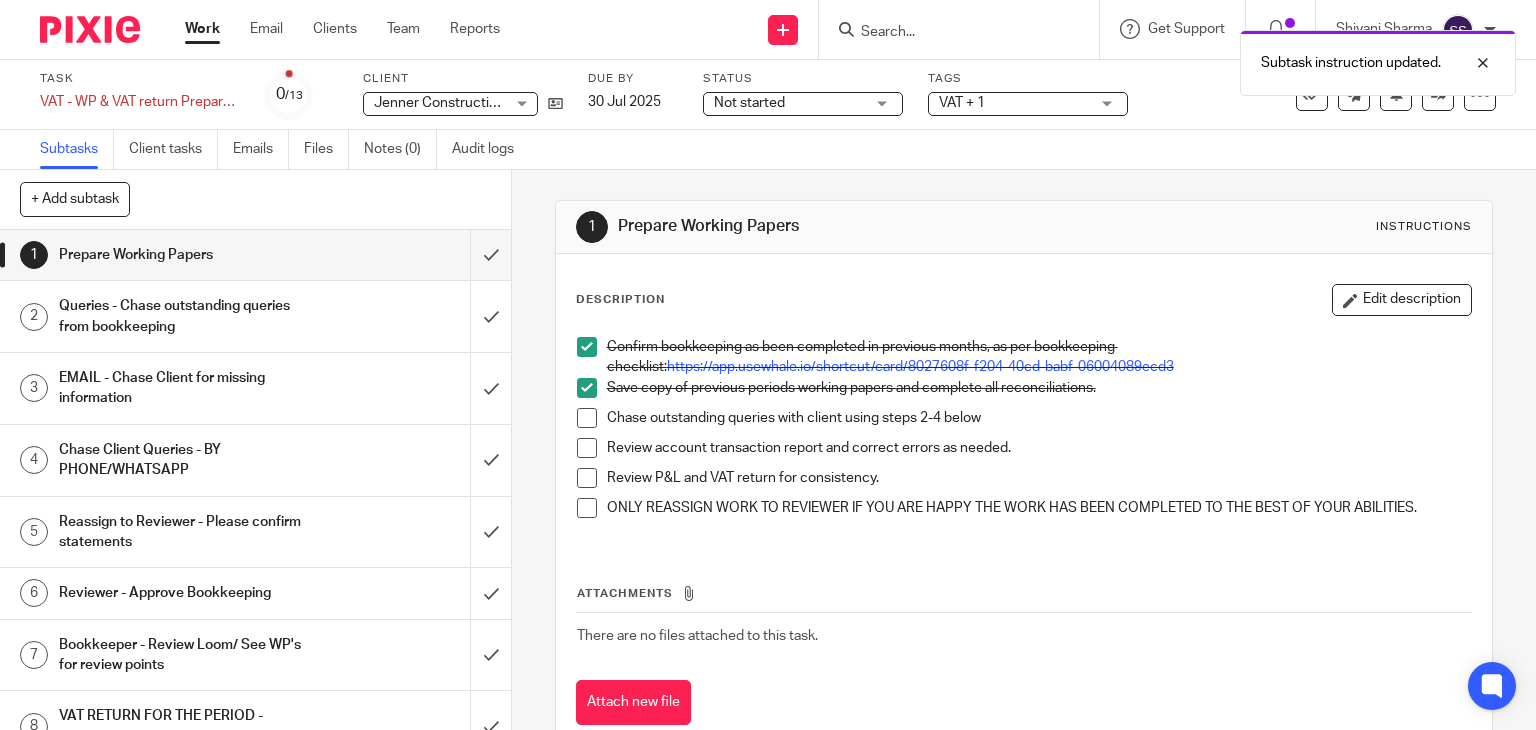 click at bounding box center [587, 418] 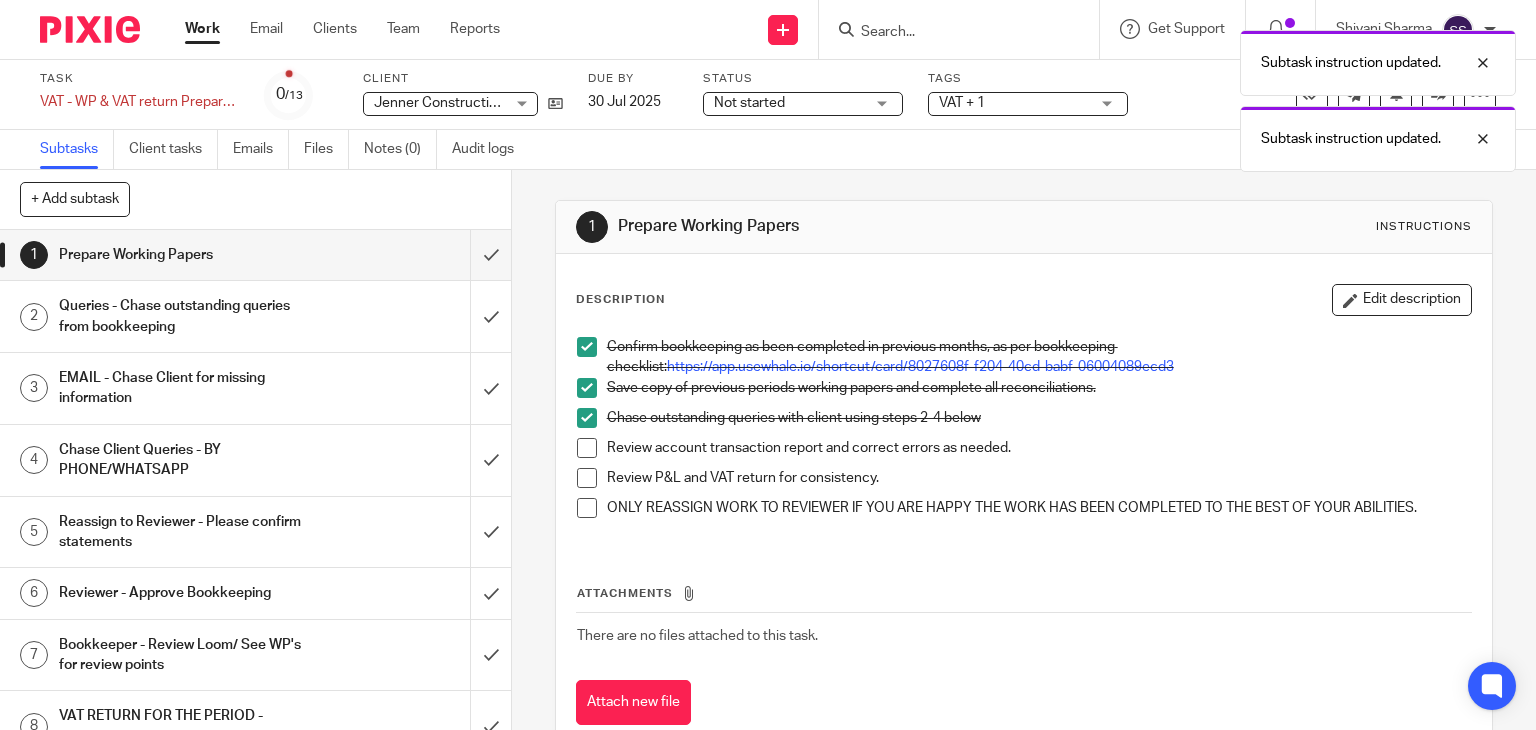 click at bounding box center [587, 448] 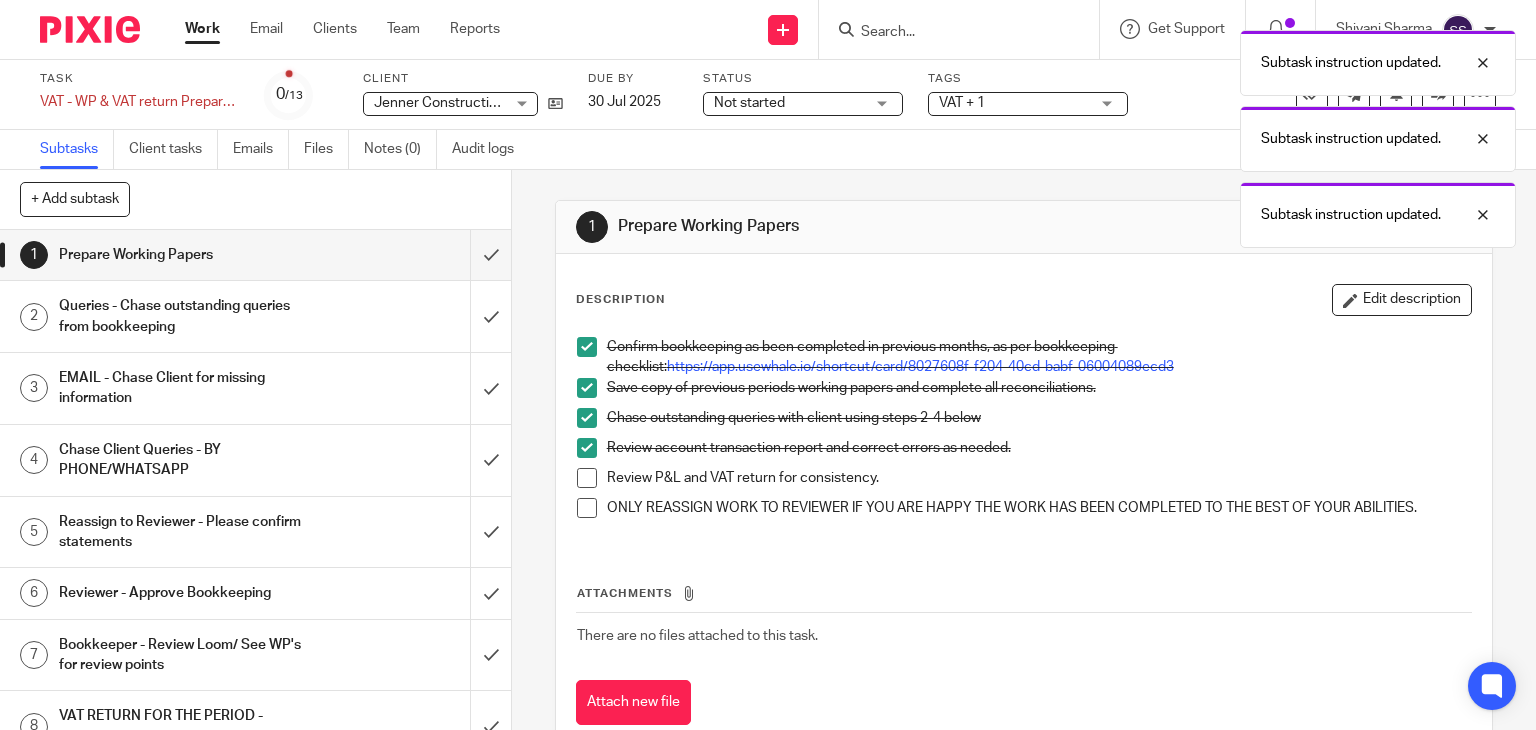 click at bounding box center [587, 478] 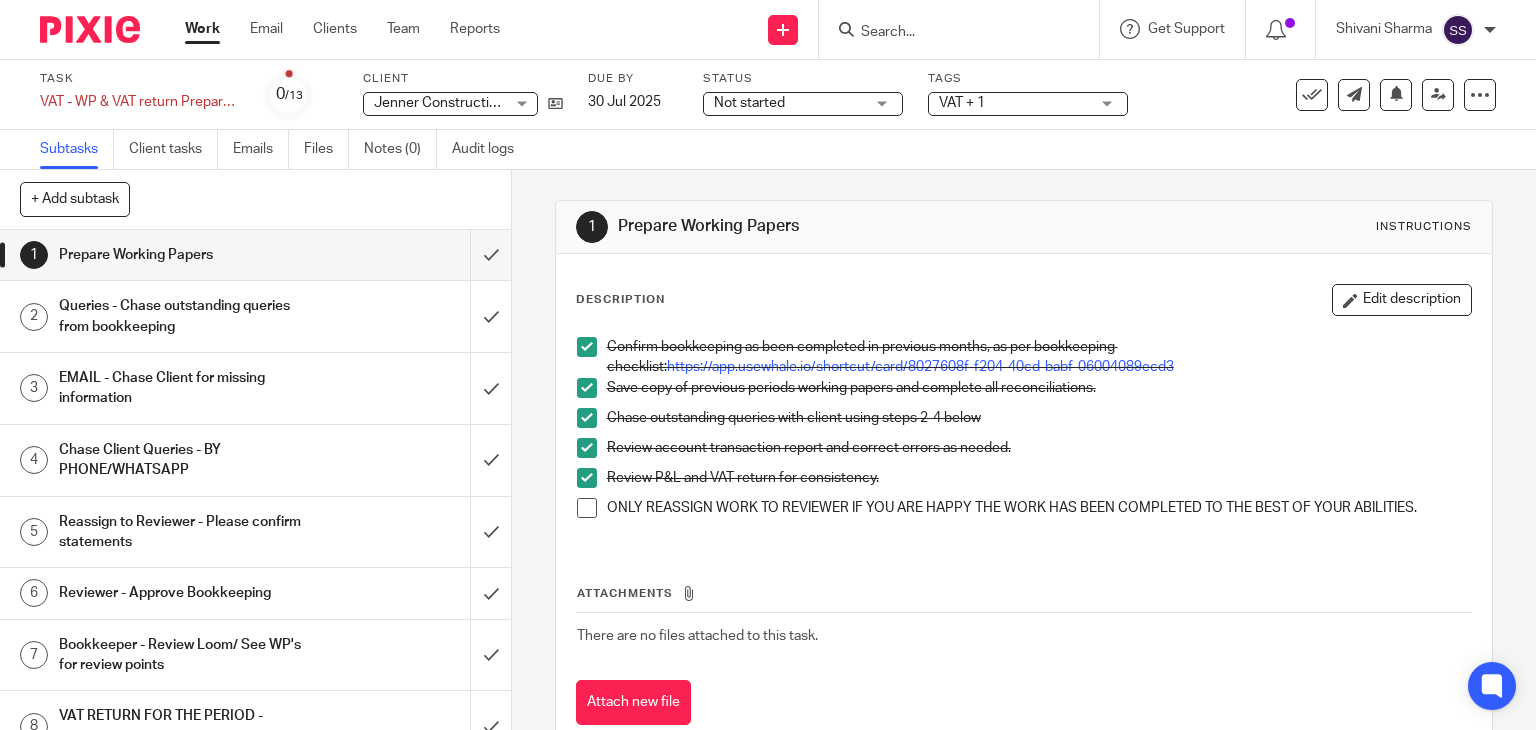 click at bounding box center [587, 508] 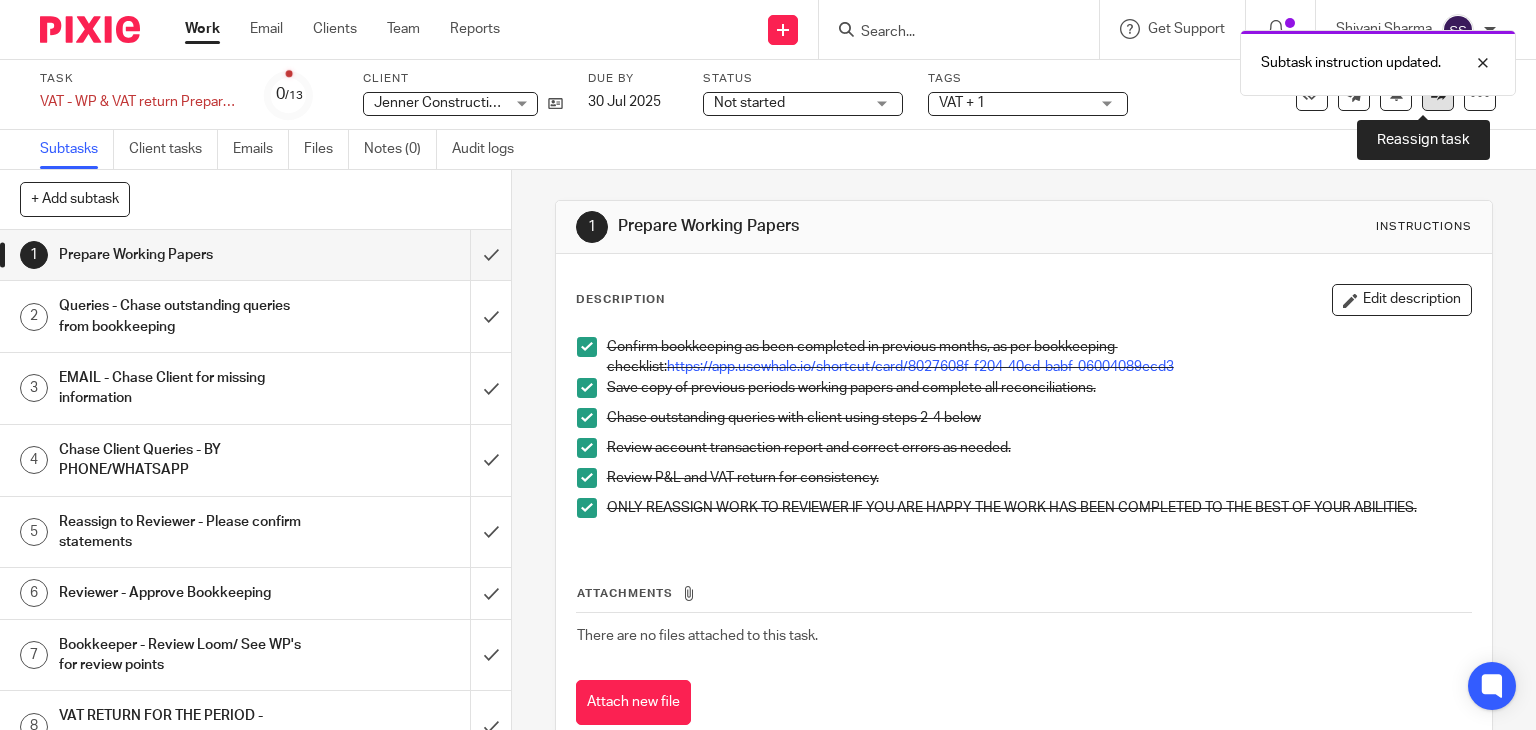 click at bounding box center (1438, 95) 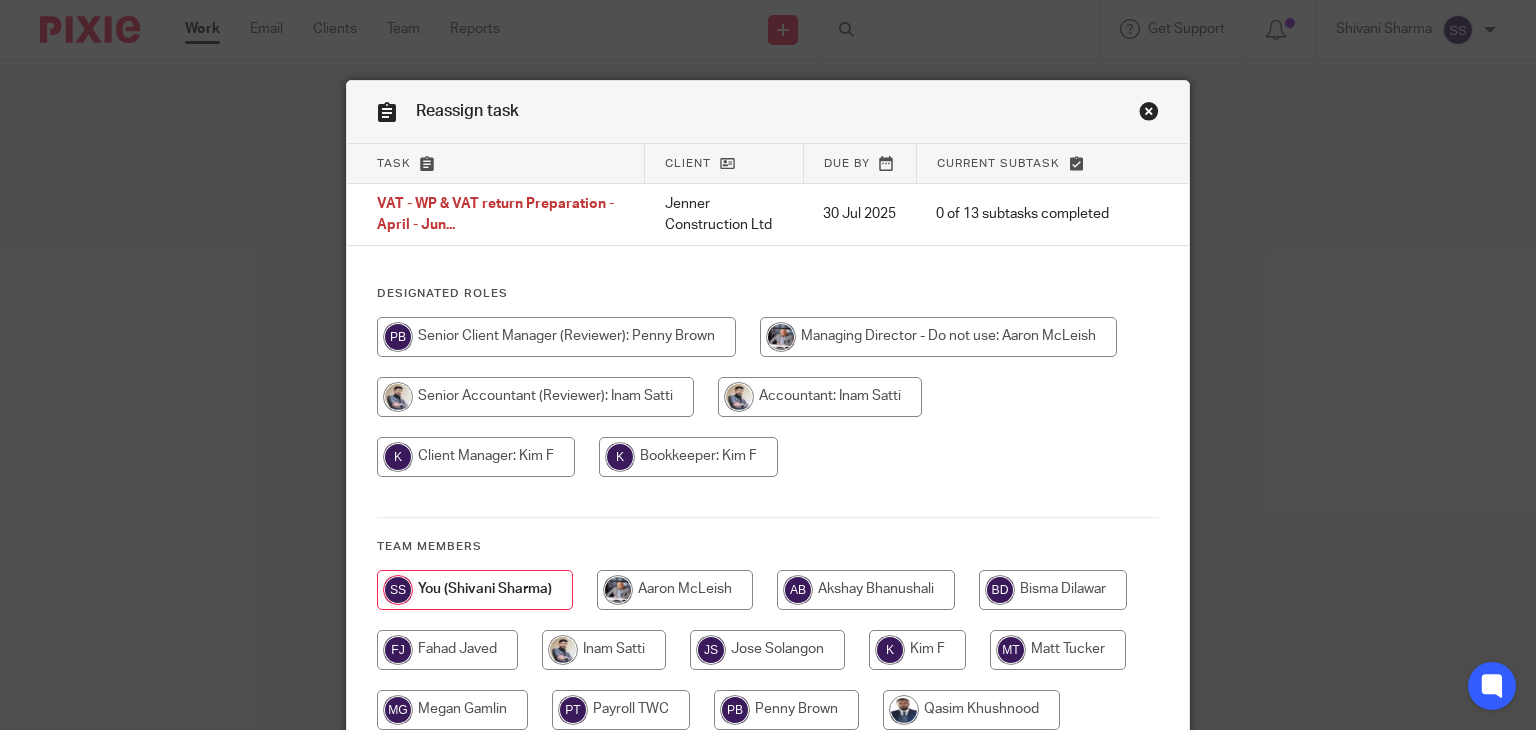 scroll, scrollTop: 0, scrollLeft: 0, axis: both 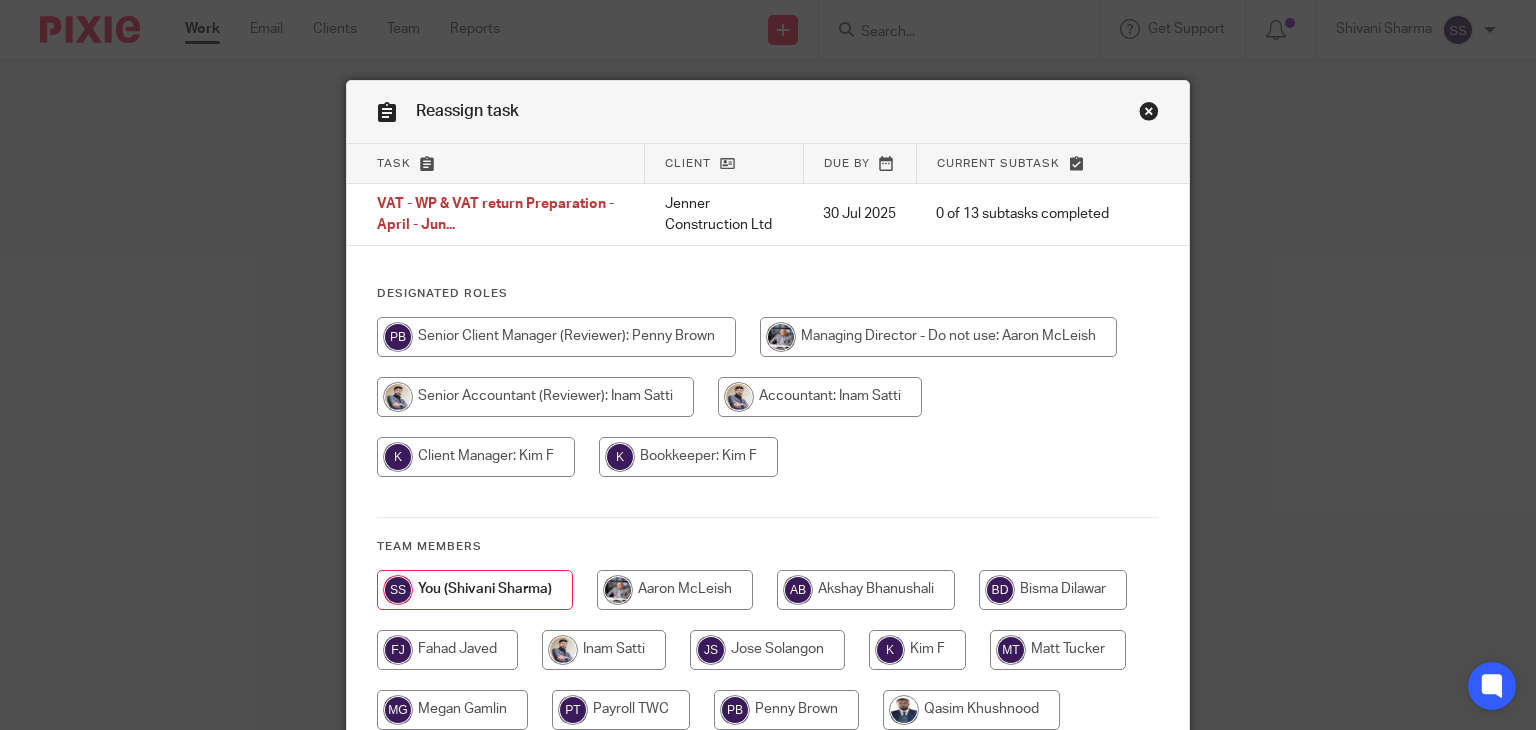 click at bounding box center [476, 457] 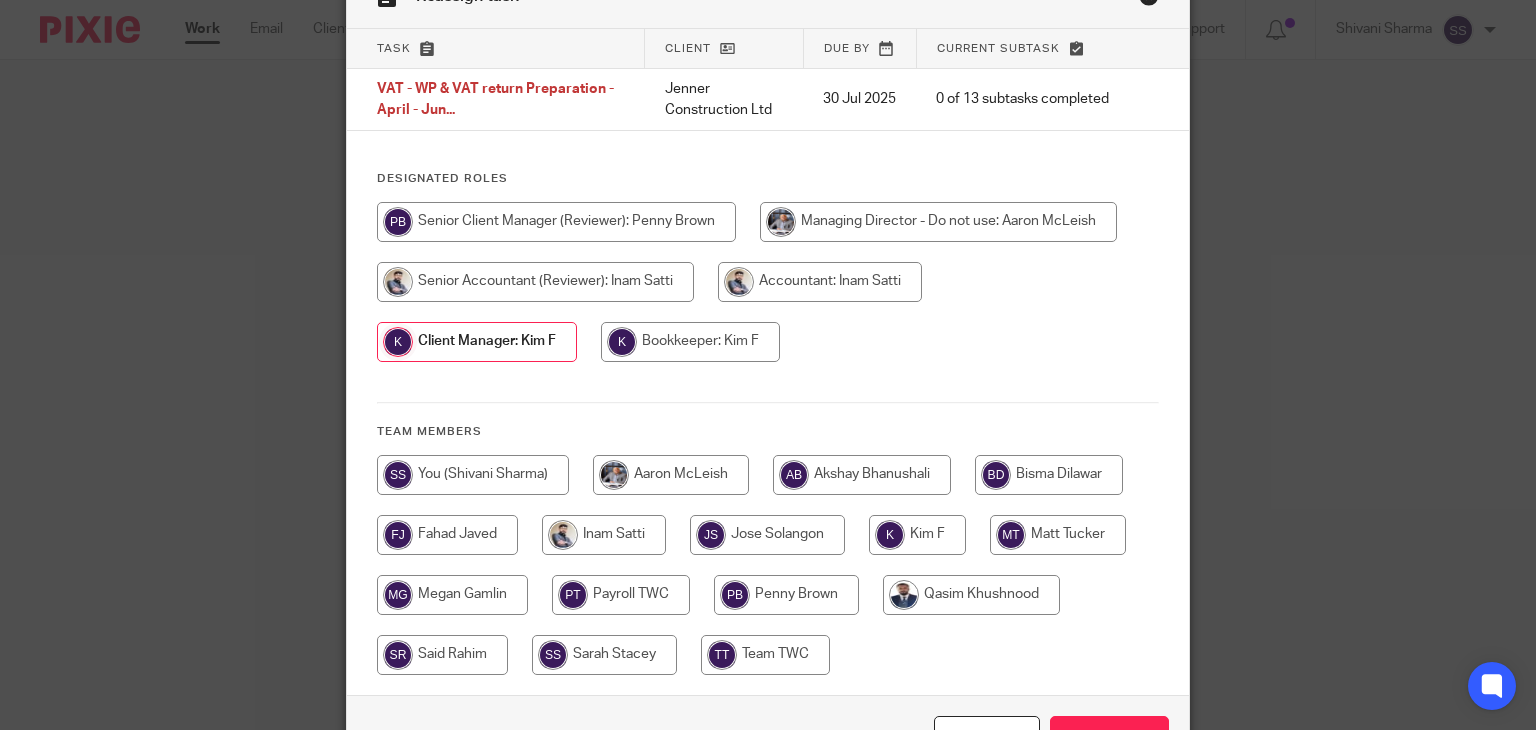 scroll, scrollTop: 244, scrollLeft: 0, axis: vertical 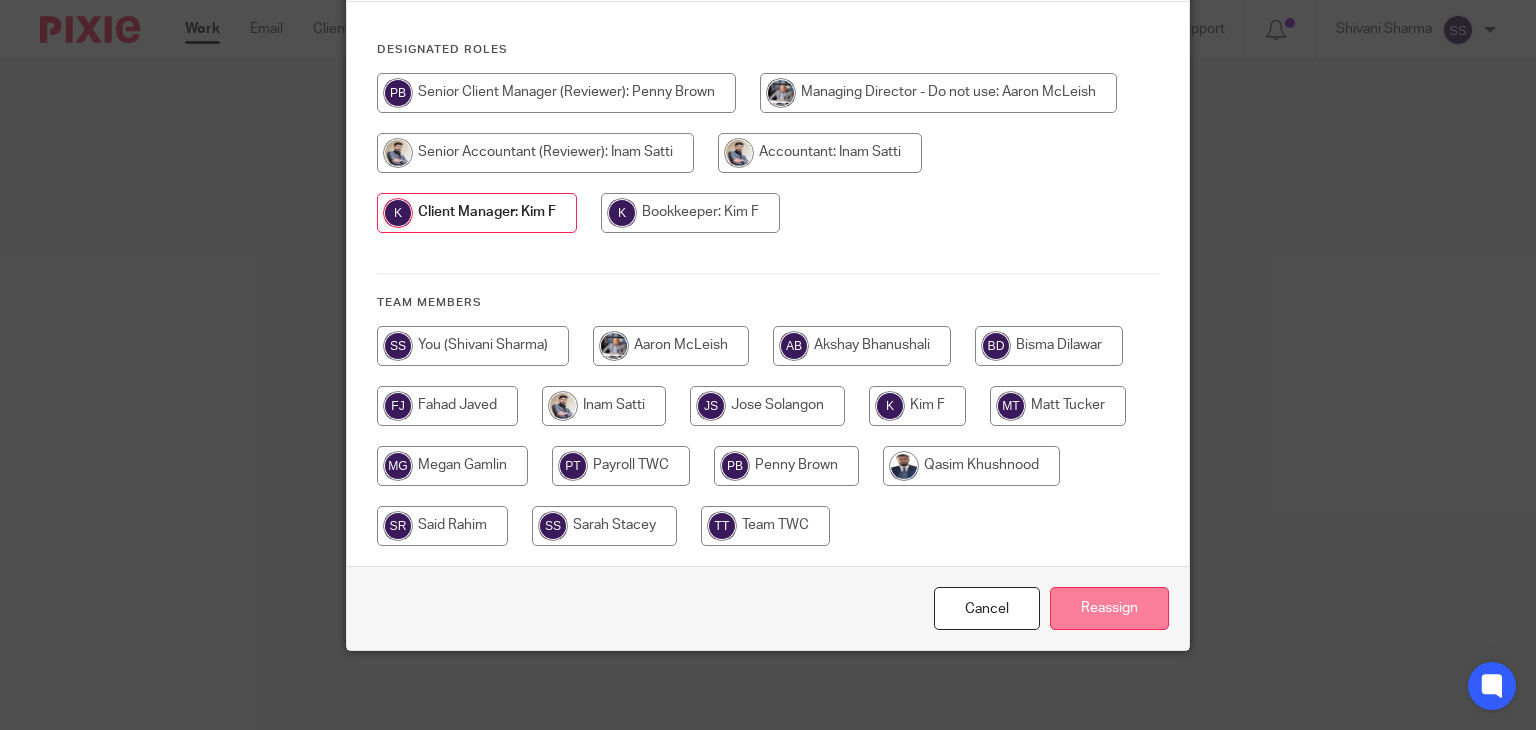 click on "Reassign" at bounding box center [1109, 608] 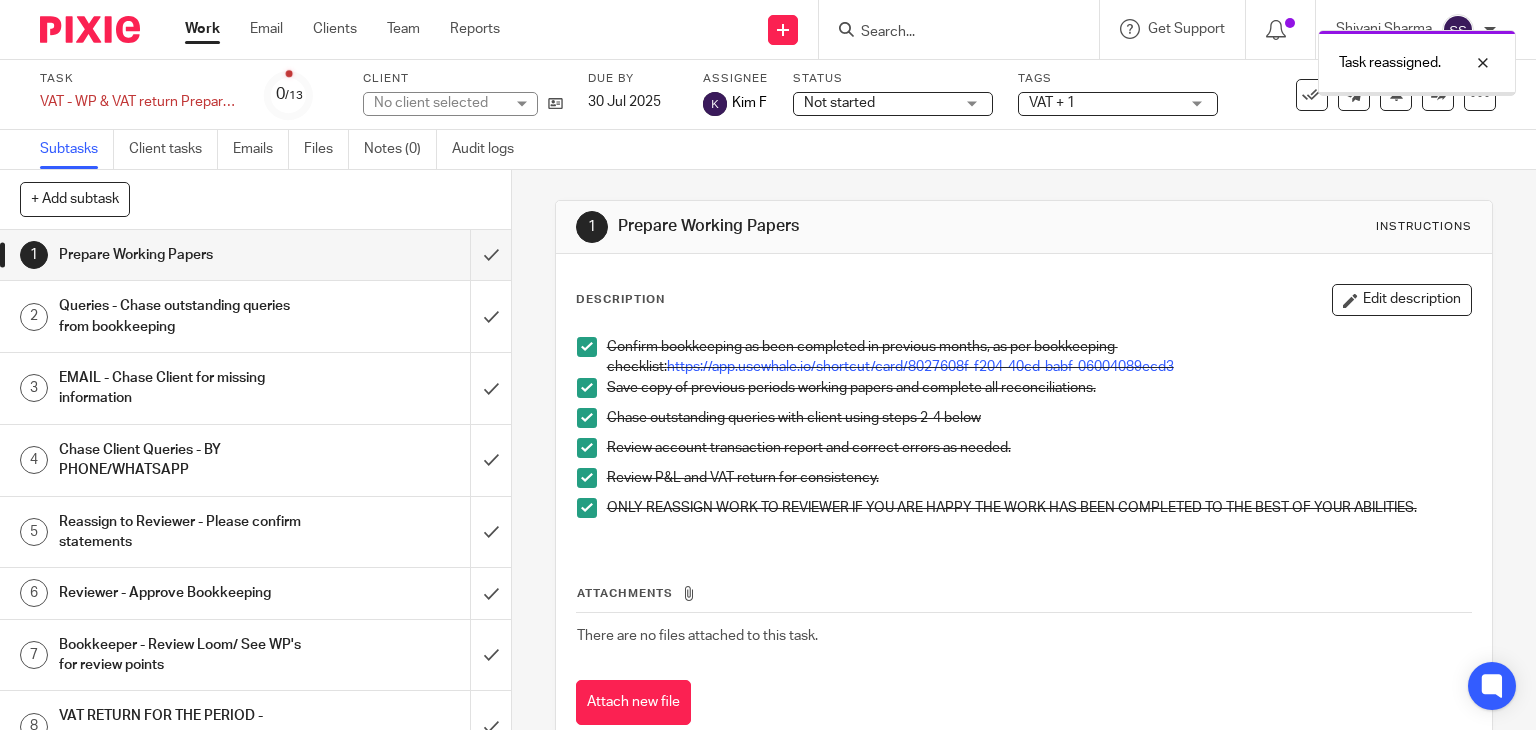 scroll, scrollTop: 0, scrollLeft: 0, axis: both 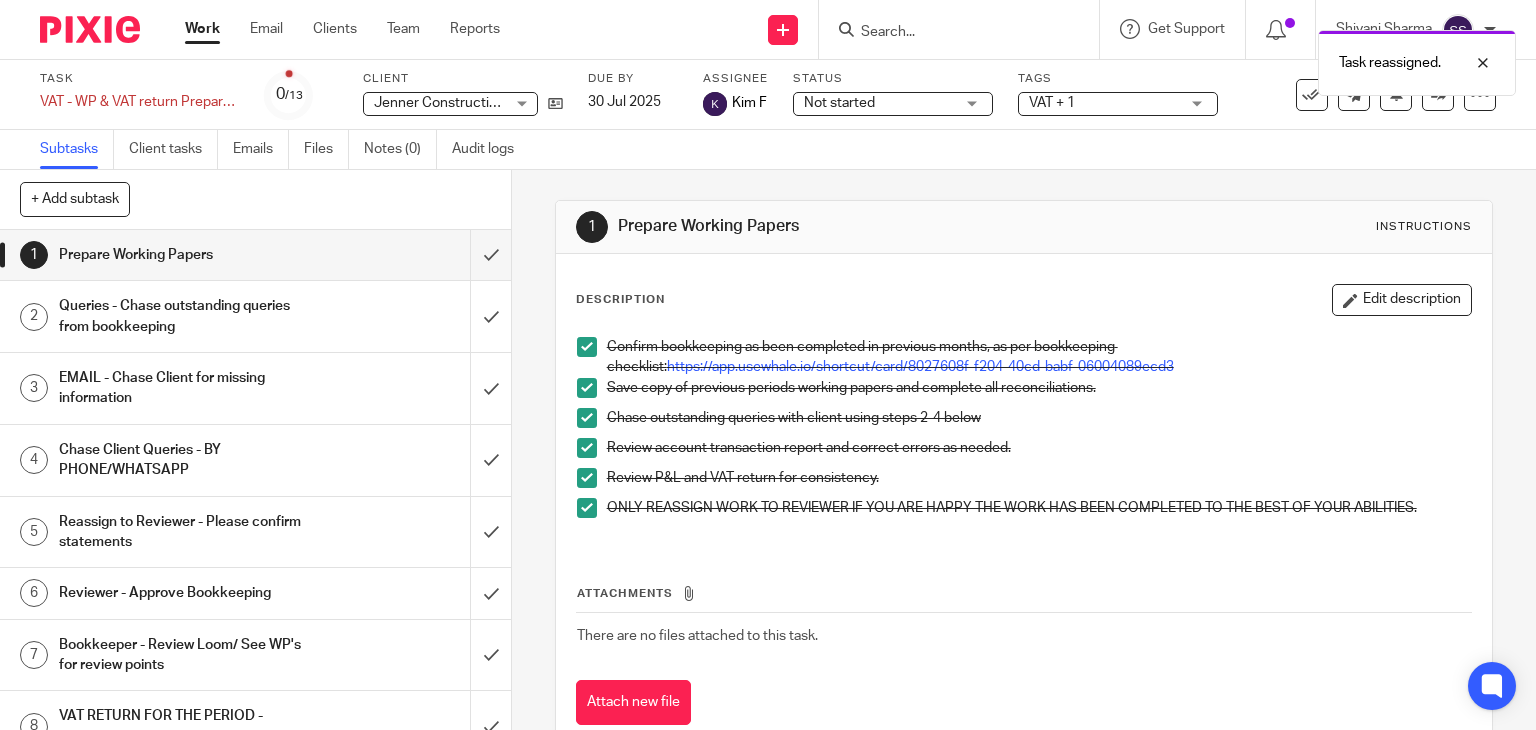click on "Work" at bounding box center [202, 29] 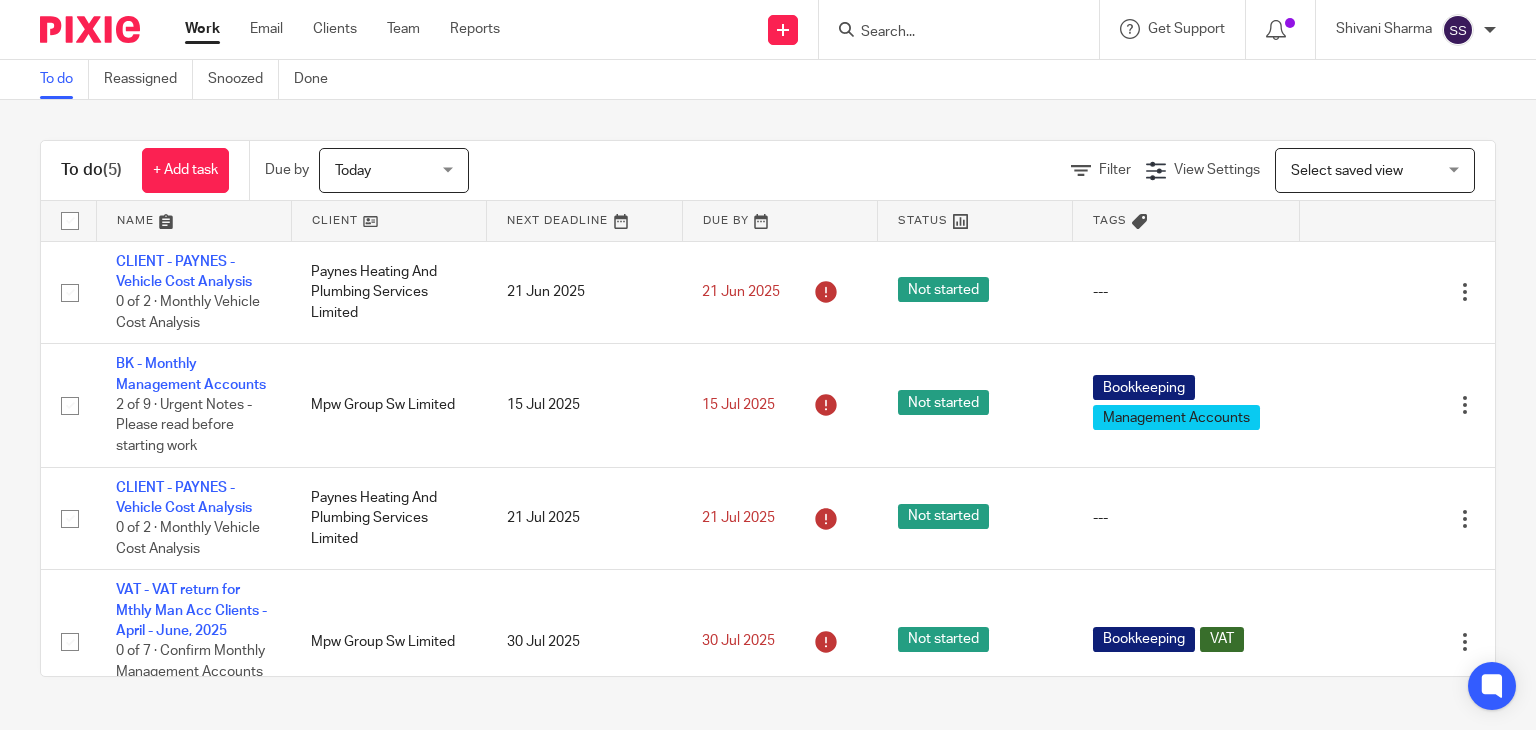 scroll, scrollTop: 0, scrollLeft: 0, axis: both 